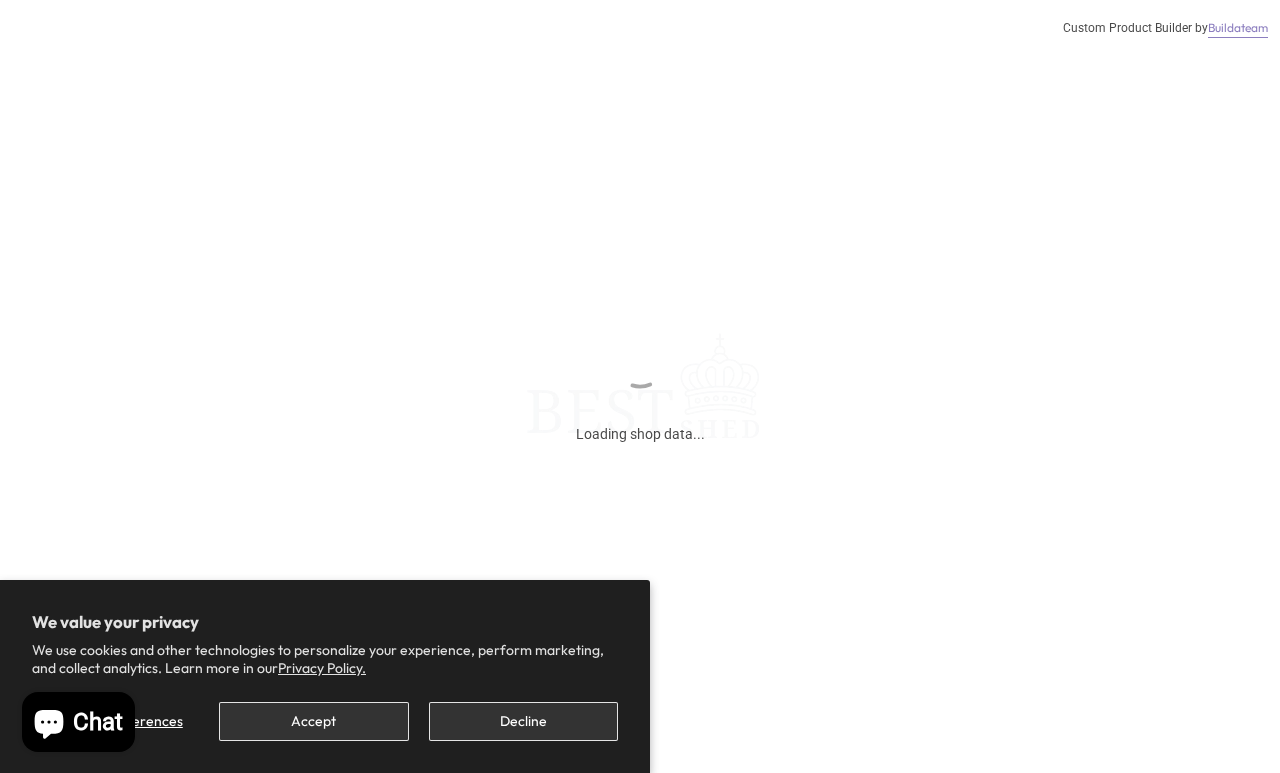 scroll, scrollTop: 9, scrollLeft: 0, axis: vertical 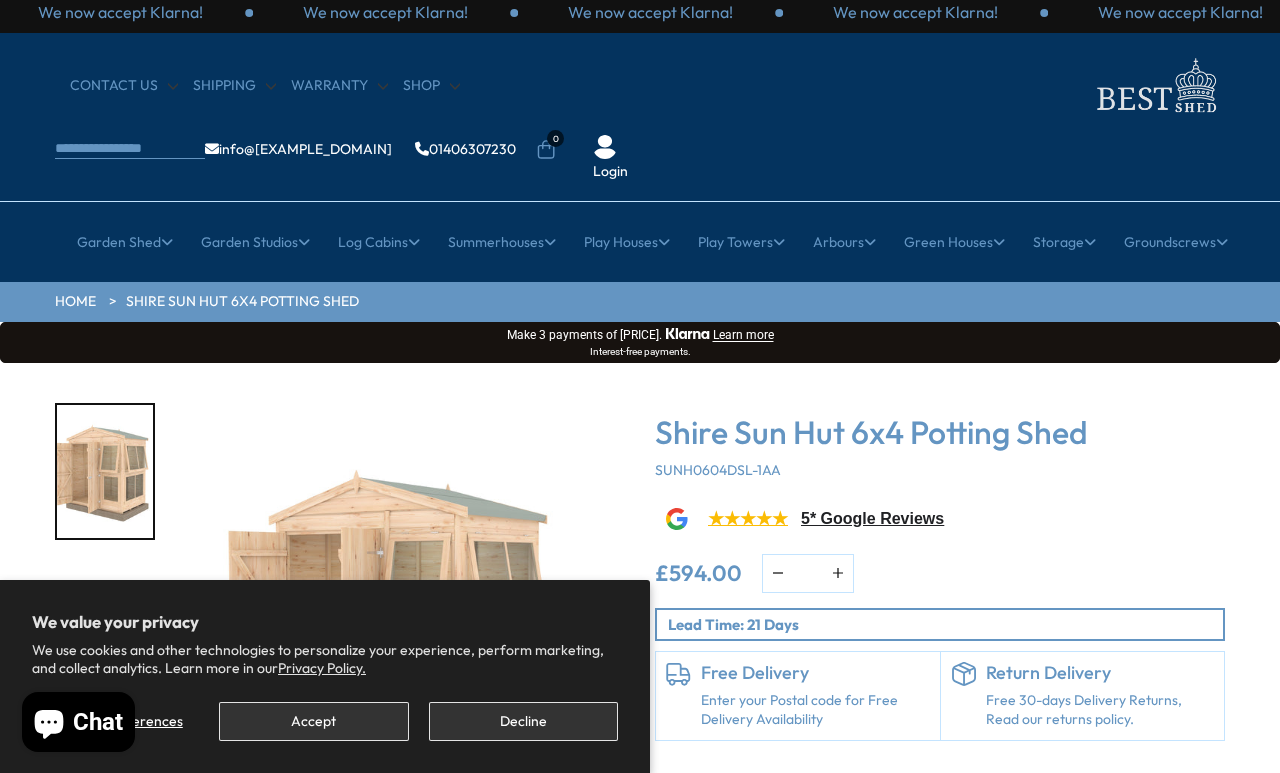 click on "Decline" at bounding box center [523, 721] 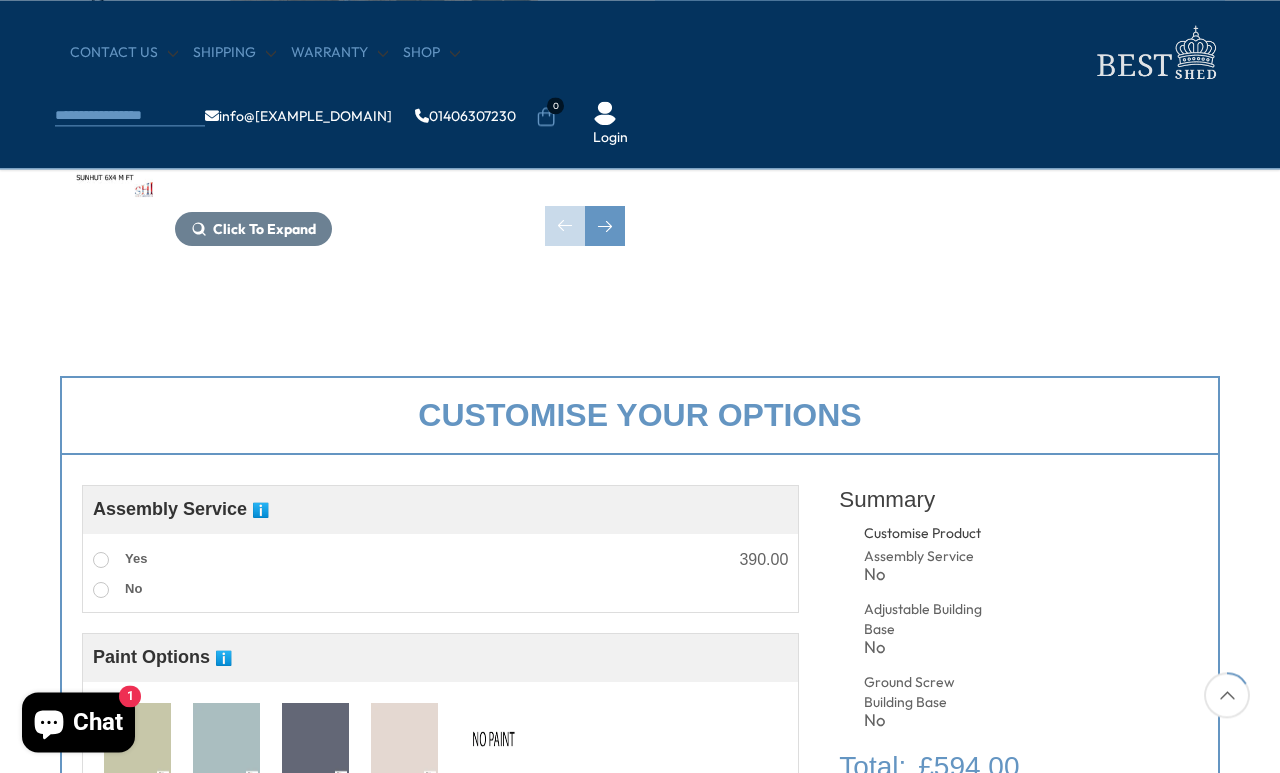 scroll, scrollTop: 560, scrollLeft: 0, axis: vertical 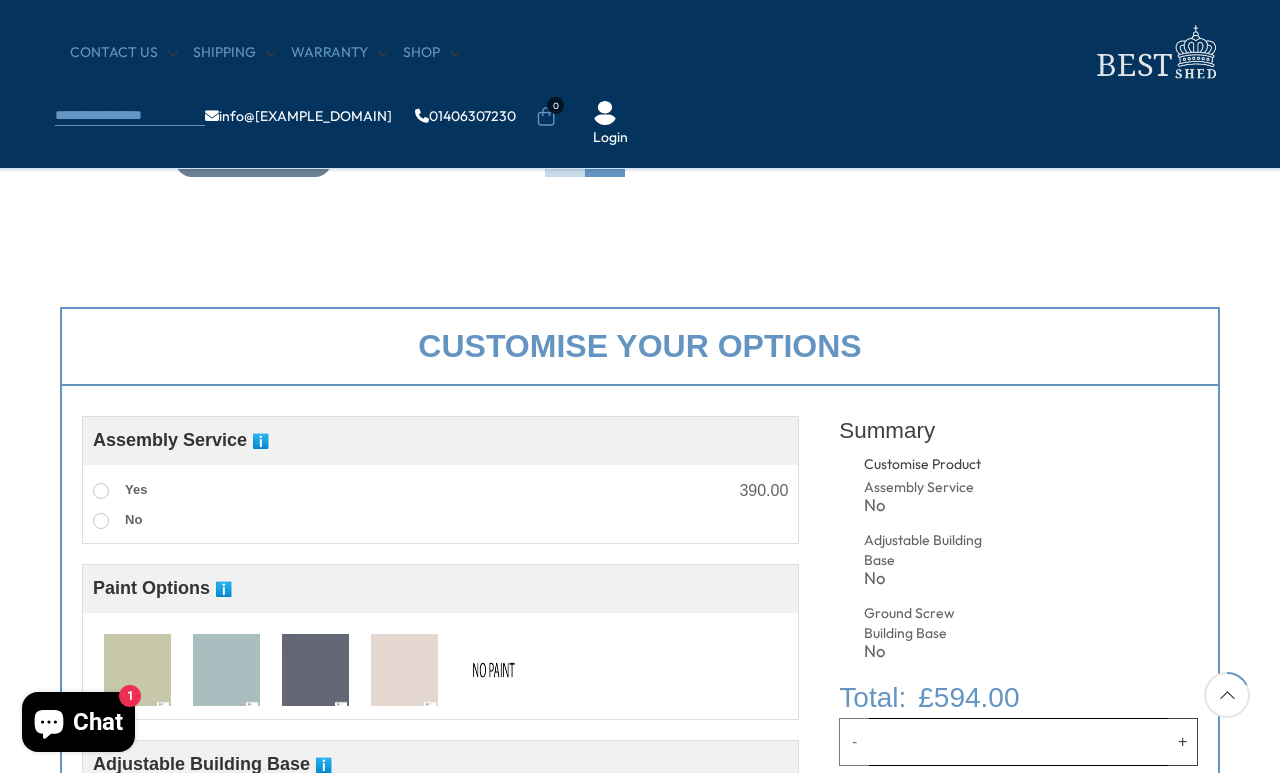 click at bounding box center [404, 671] 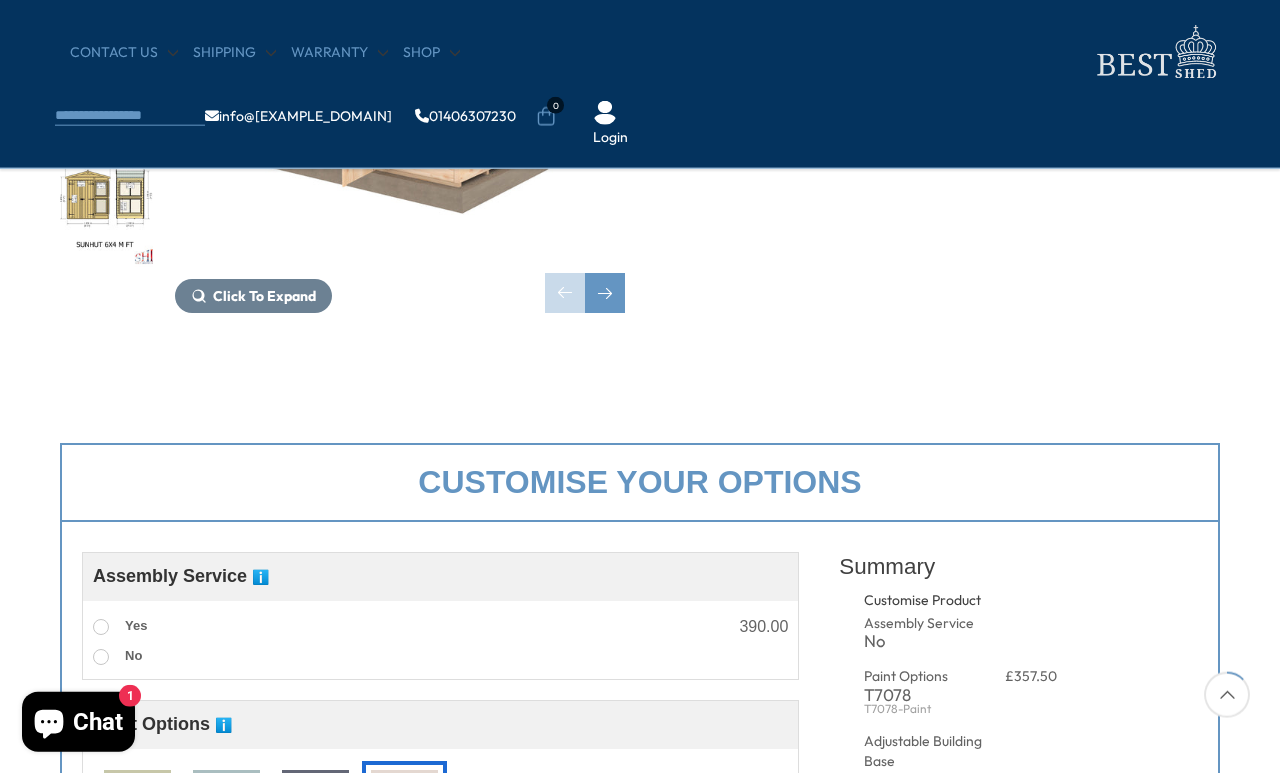 scroll, scrollTop: 435, scrollLeft: 0, axis: vertical 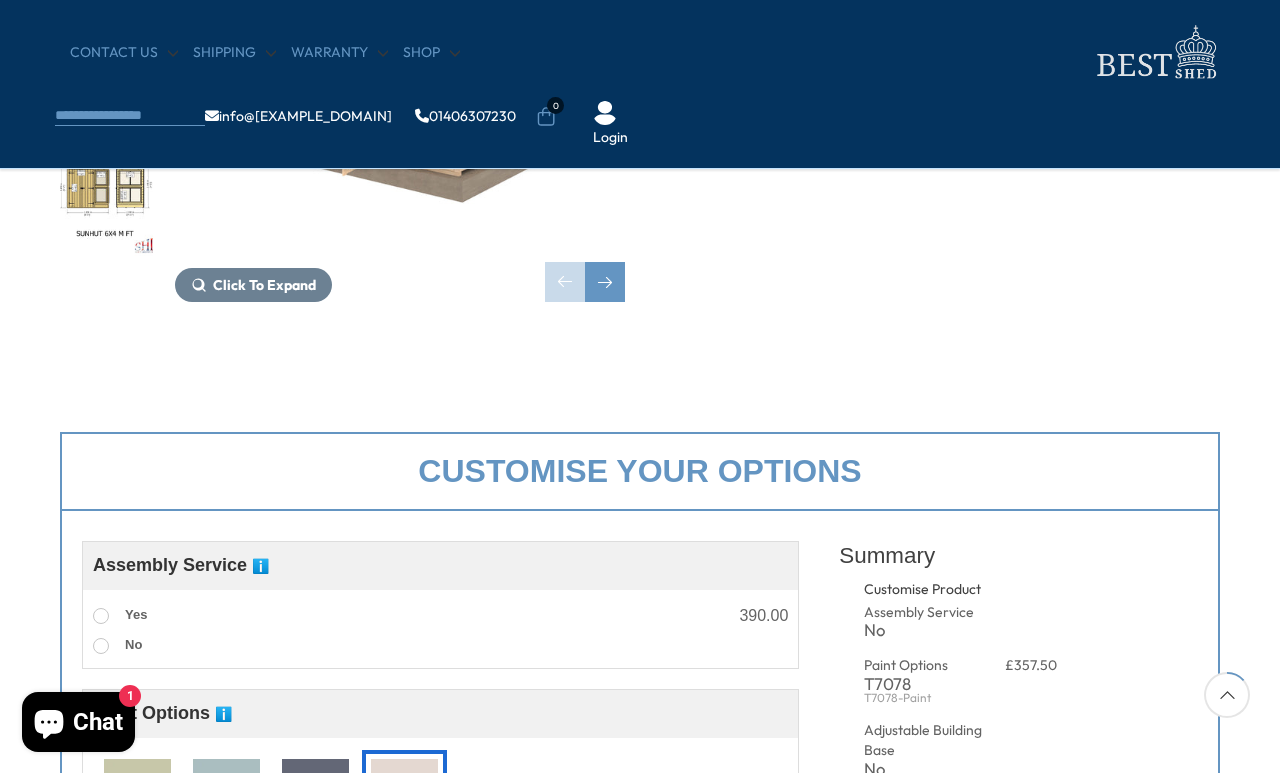click on "Paint Options  ℹ️" at bounding box center [440, 714] 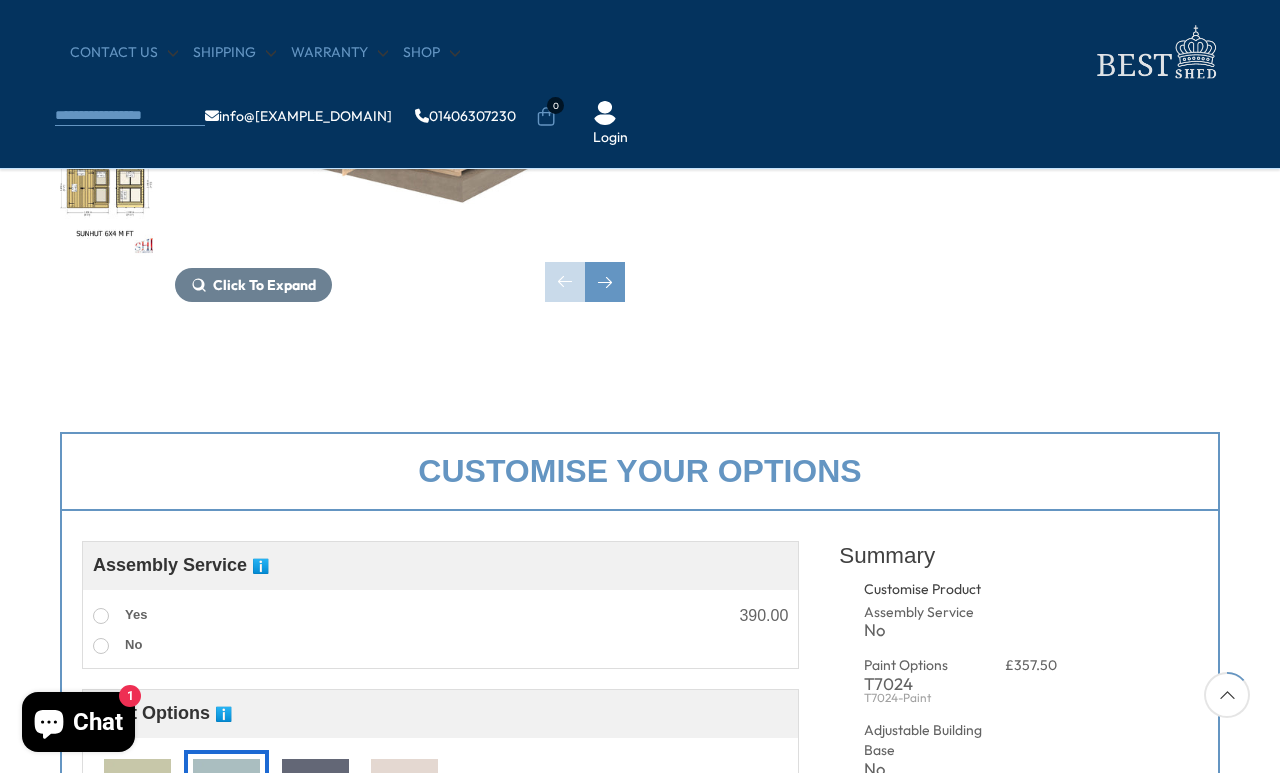 click at bounding box center [226, 796] 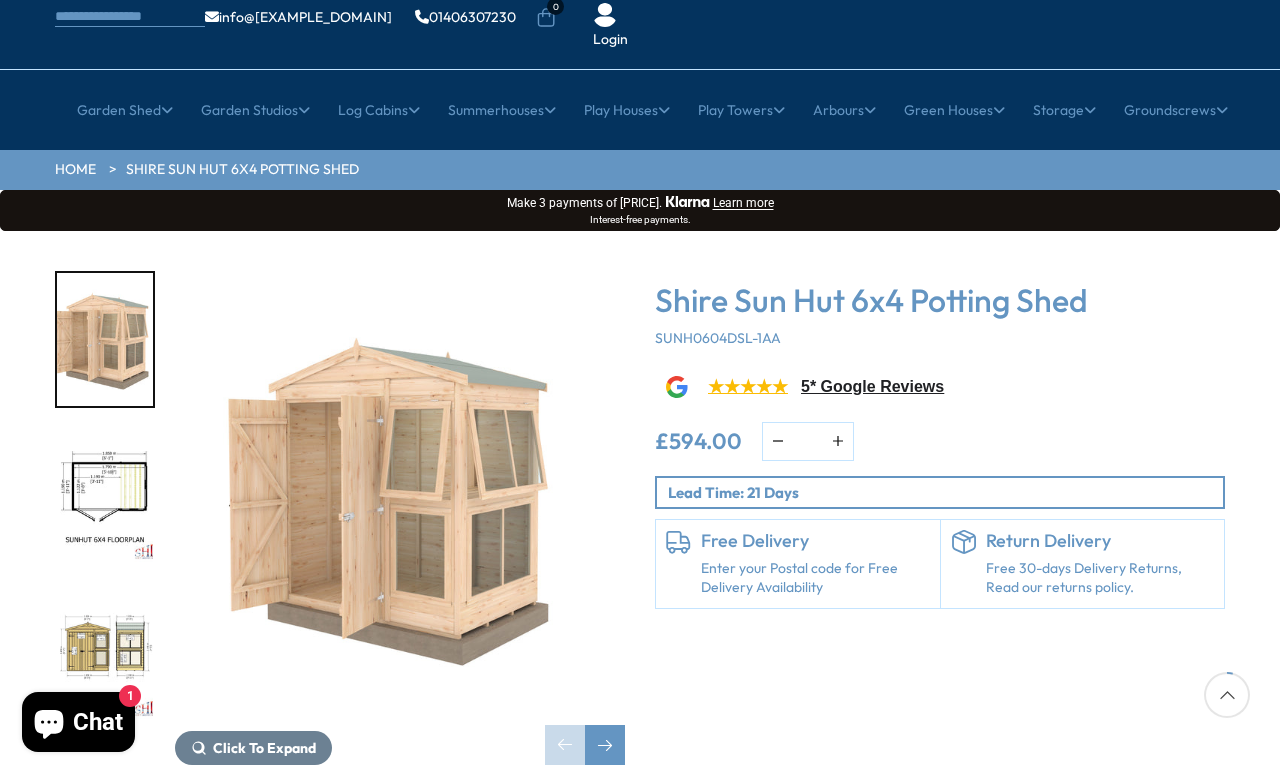 scroll, scrollTop: 141, scrollLeft: 0, axis: vertical 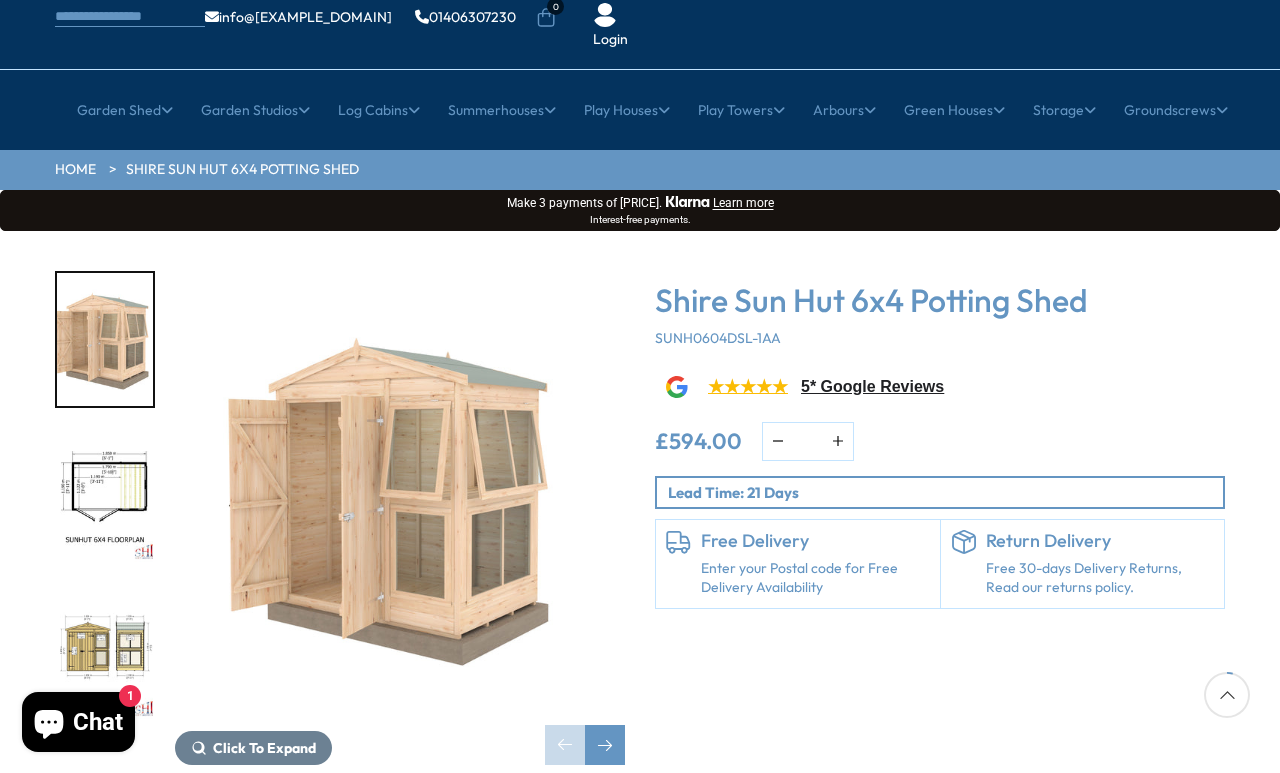 click on "★★★★★
5* Google Reviews" at bounding box center [804, 391] 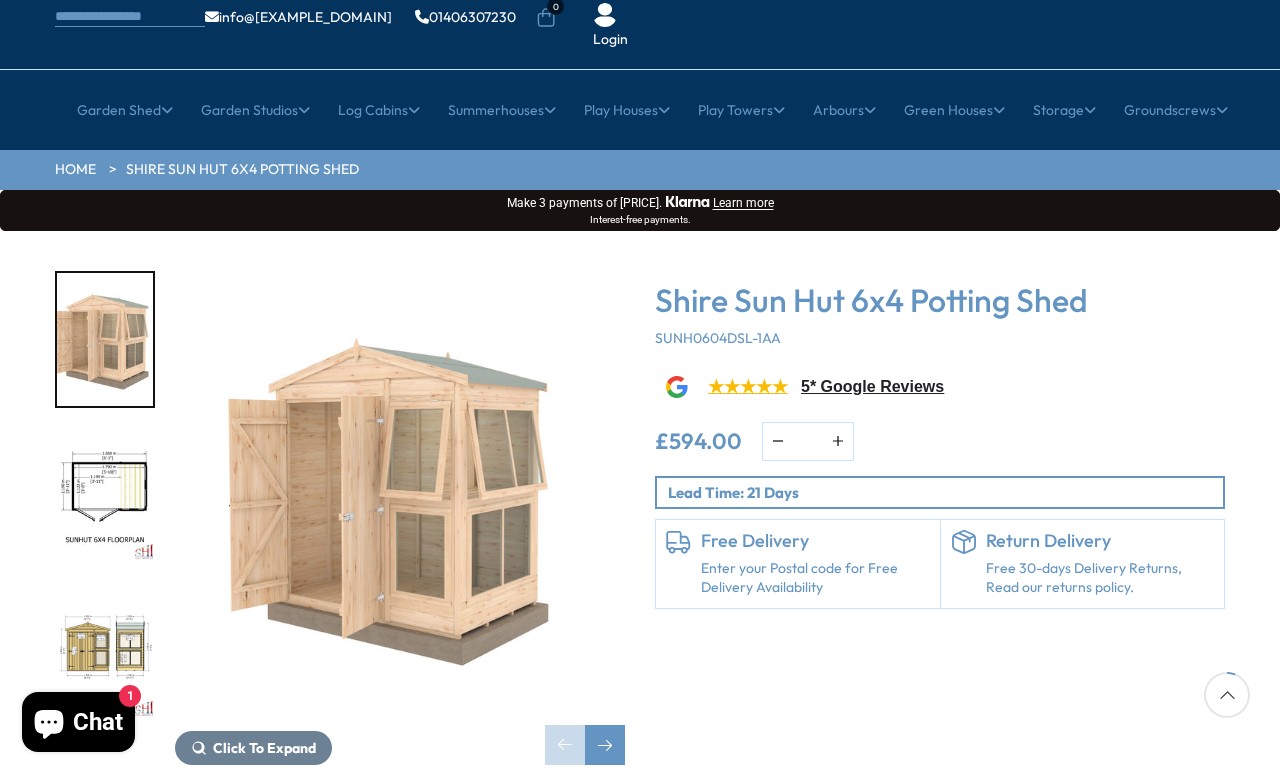 scroll, scrollTop: 205, scrollLeft: 0, axis: vertical 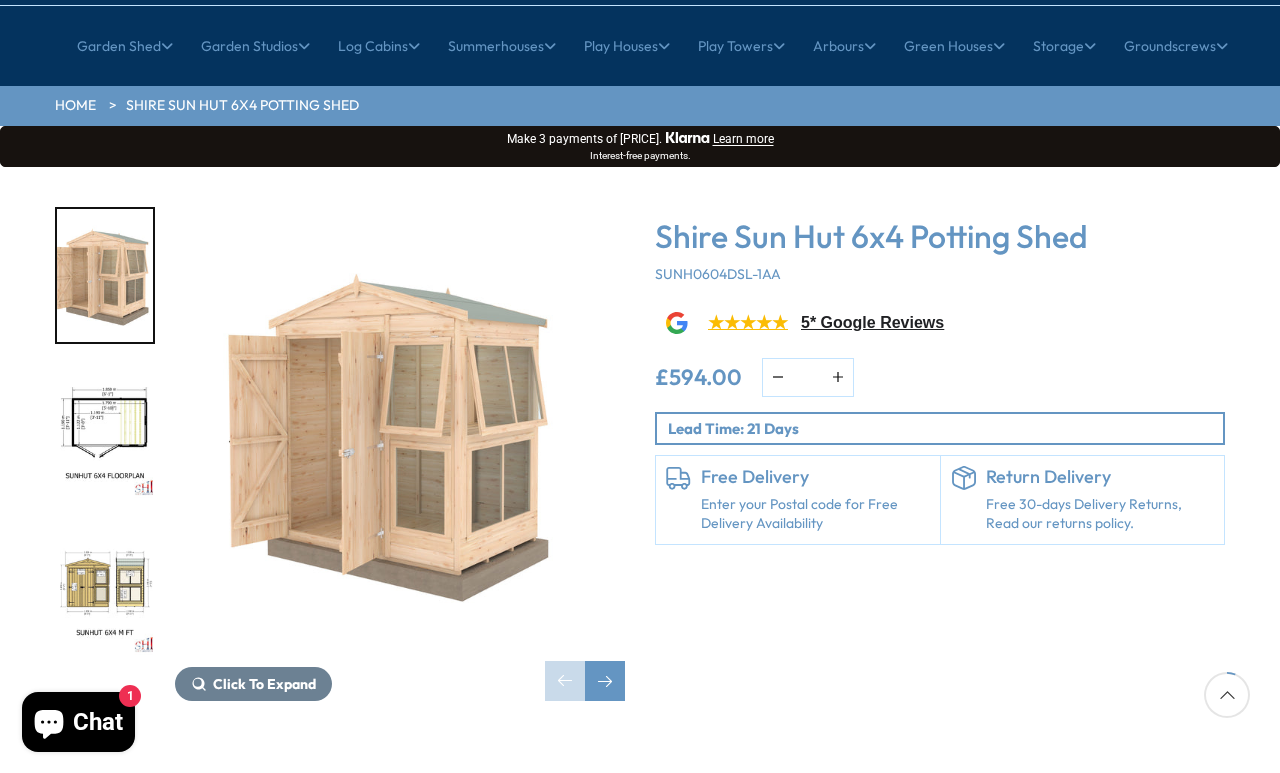 click at bounding box center (605, 681) 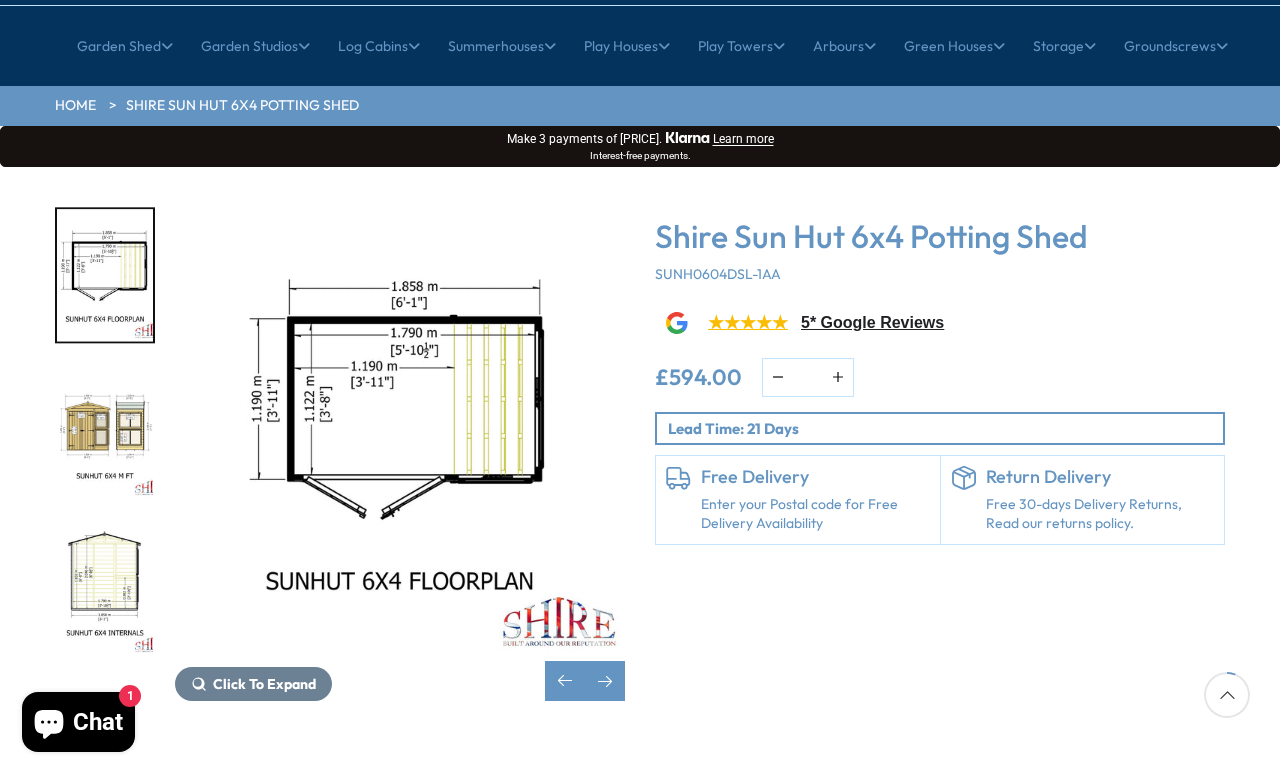 click at bounding box center (605, 681) 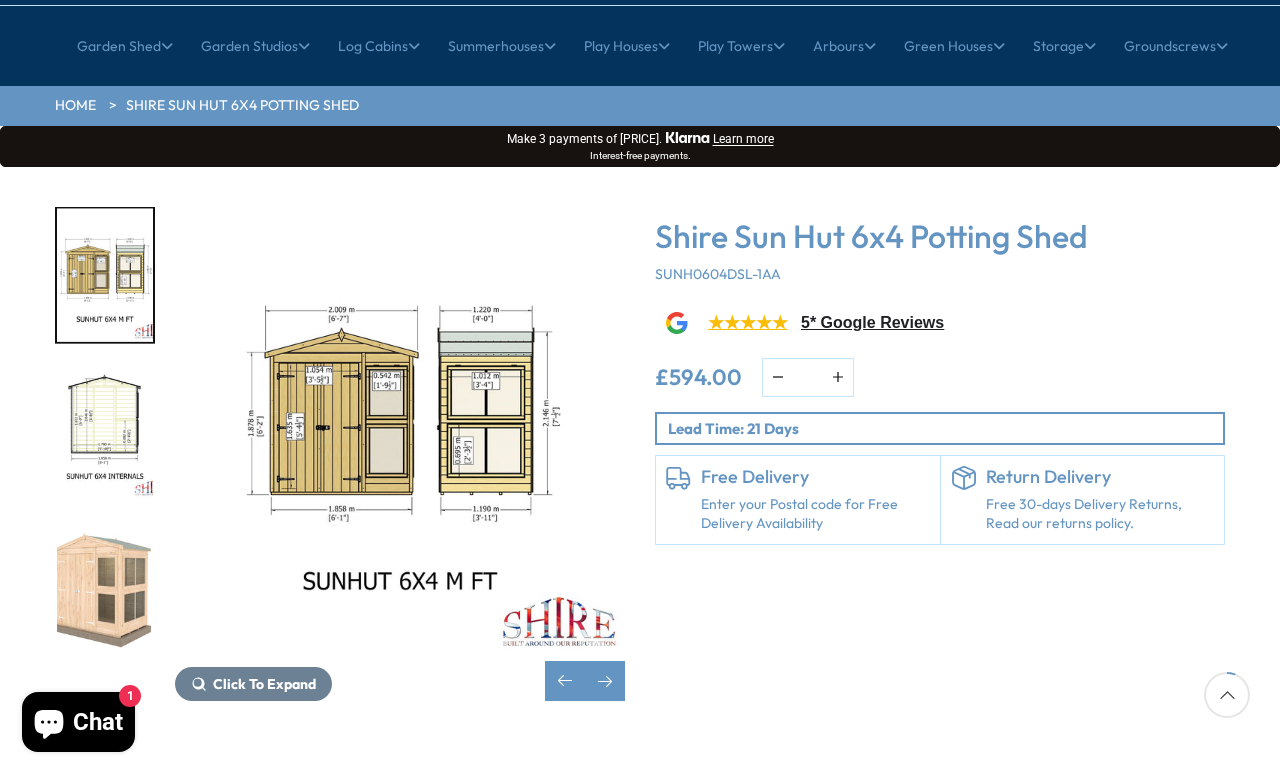 click at bounding box center [605, 681] 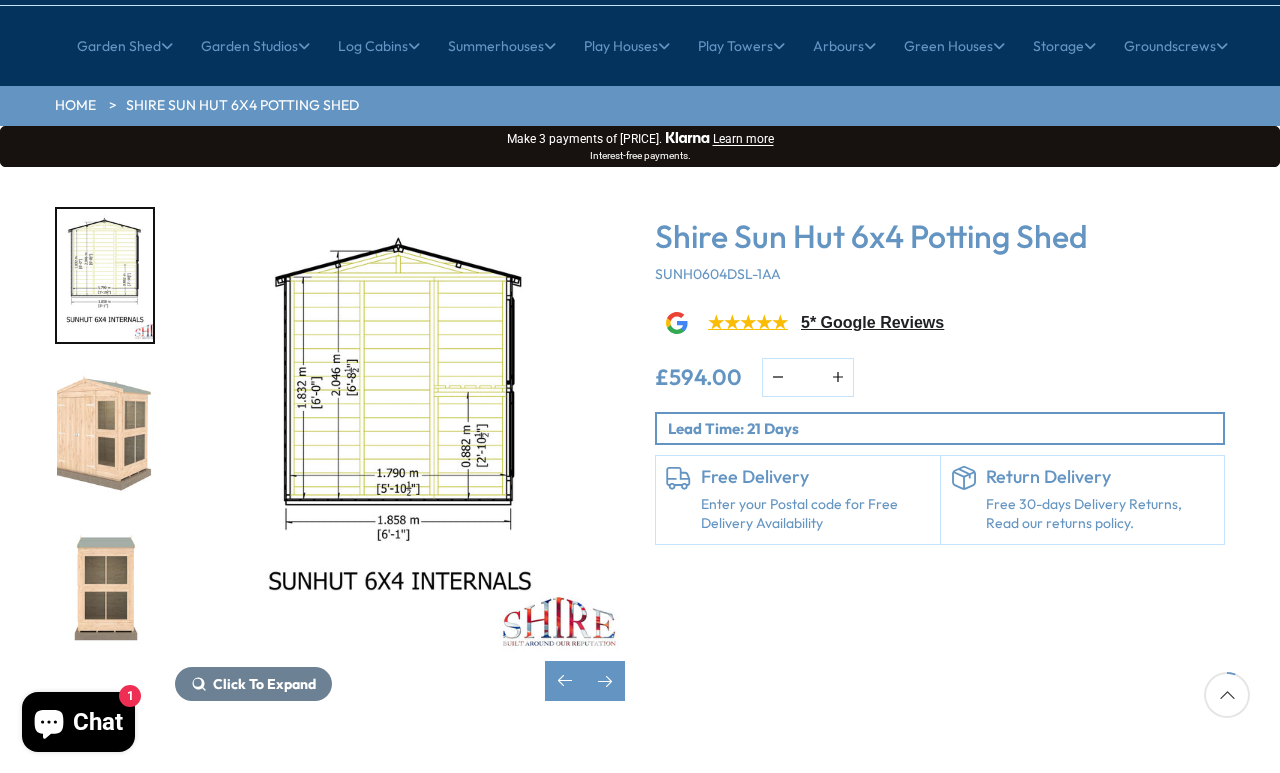 click at bounding box center (605, 681) 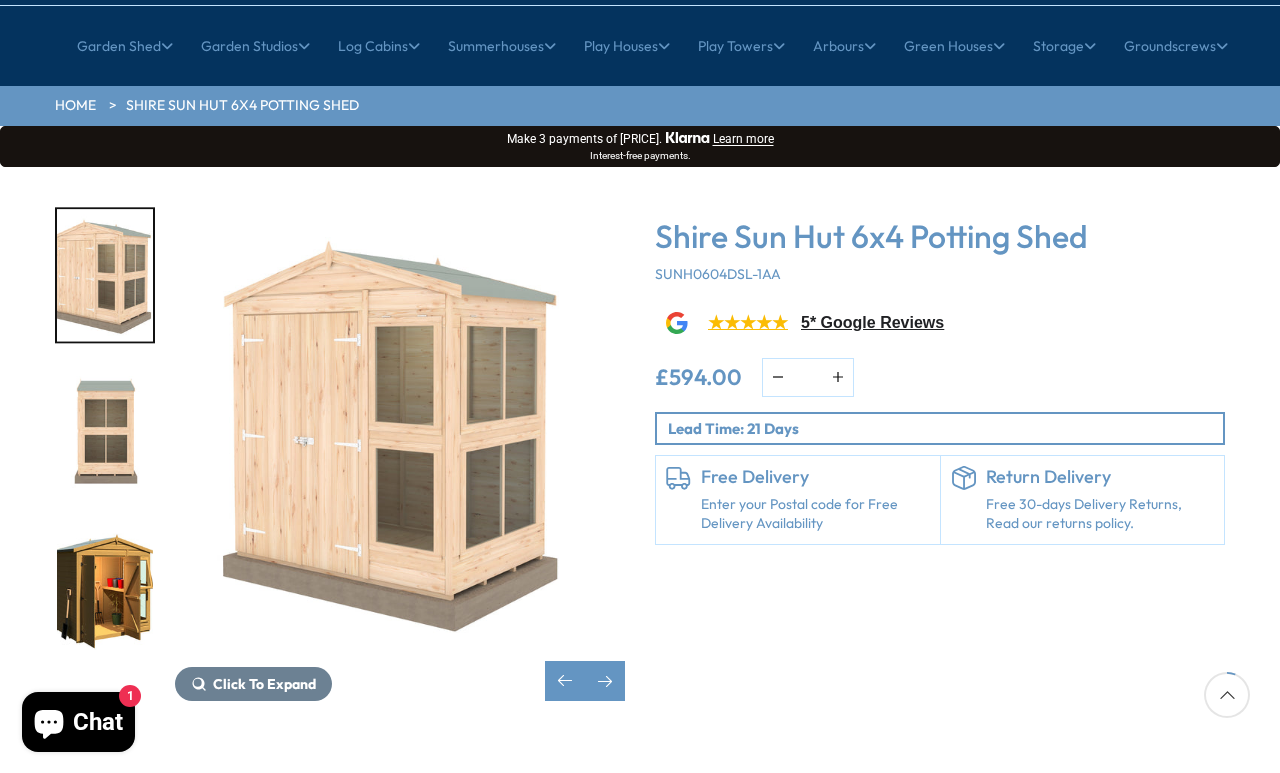 click at bounding box center (605, 681) 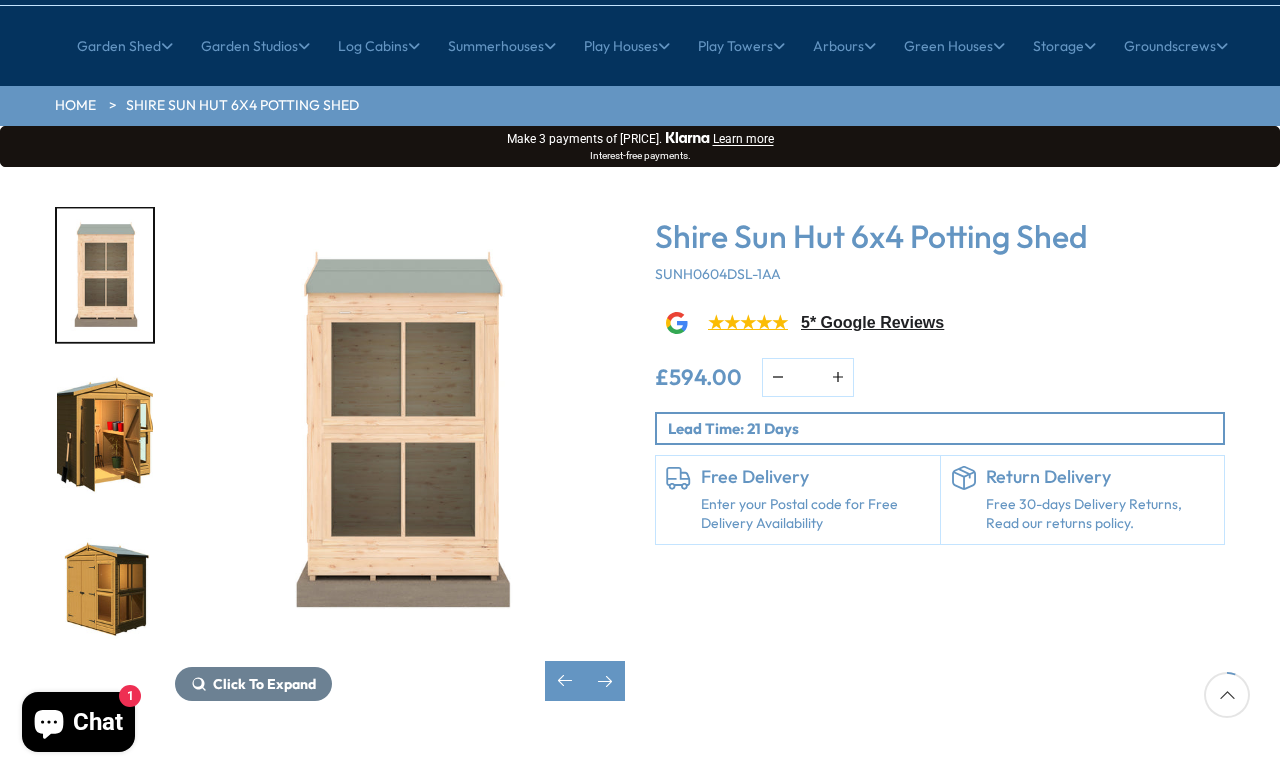click at bounding box center [605, 681] 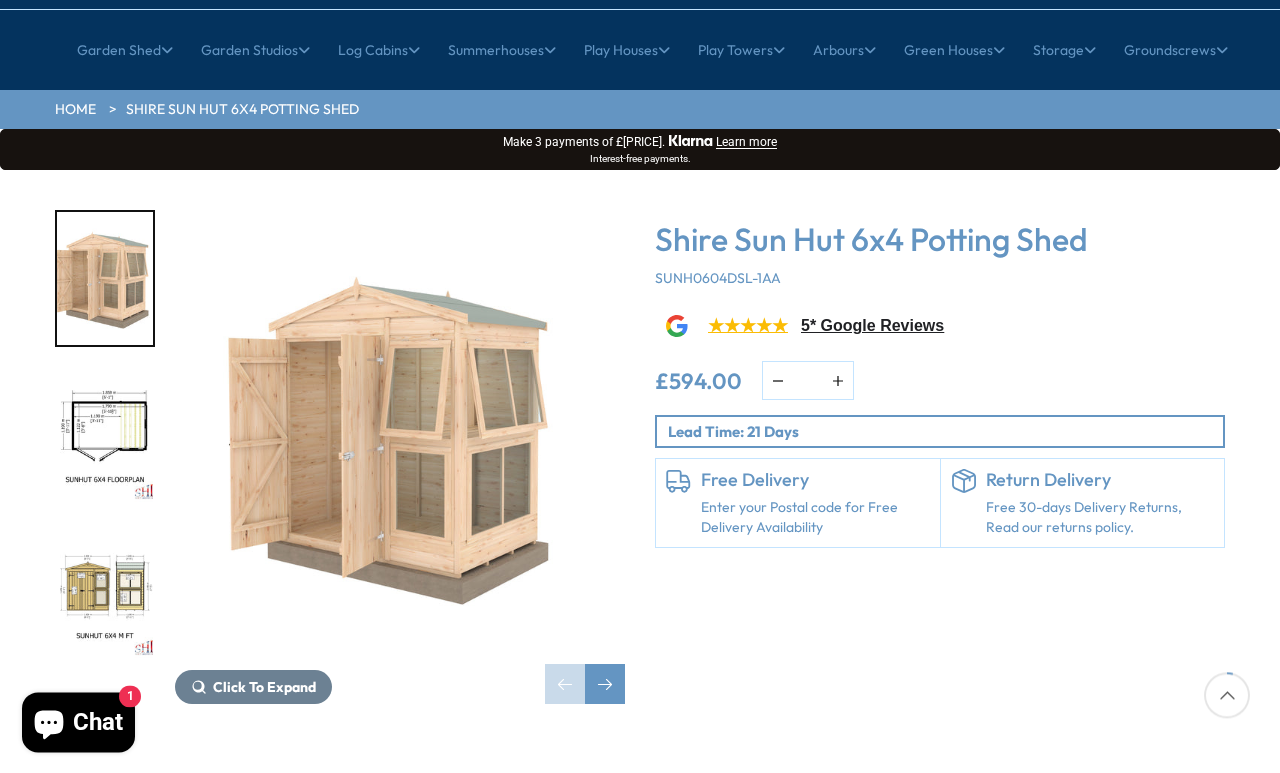 scroll, scrollTop: 136, scrollLeft: 0, axis: vertical 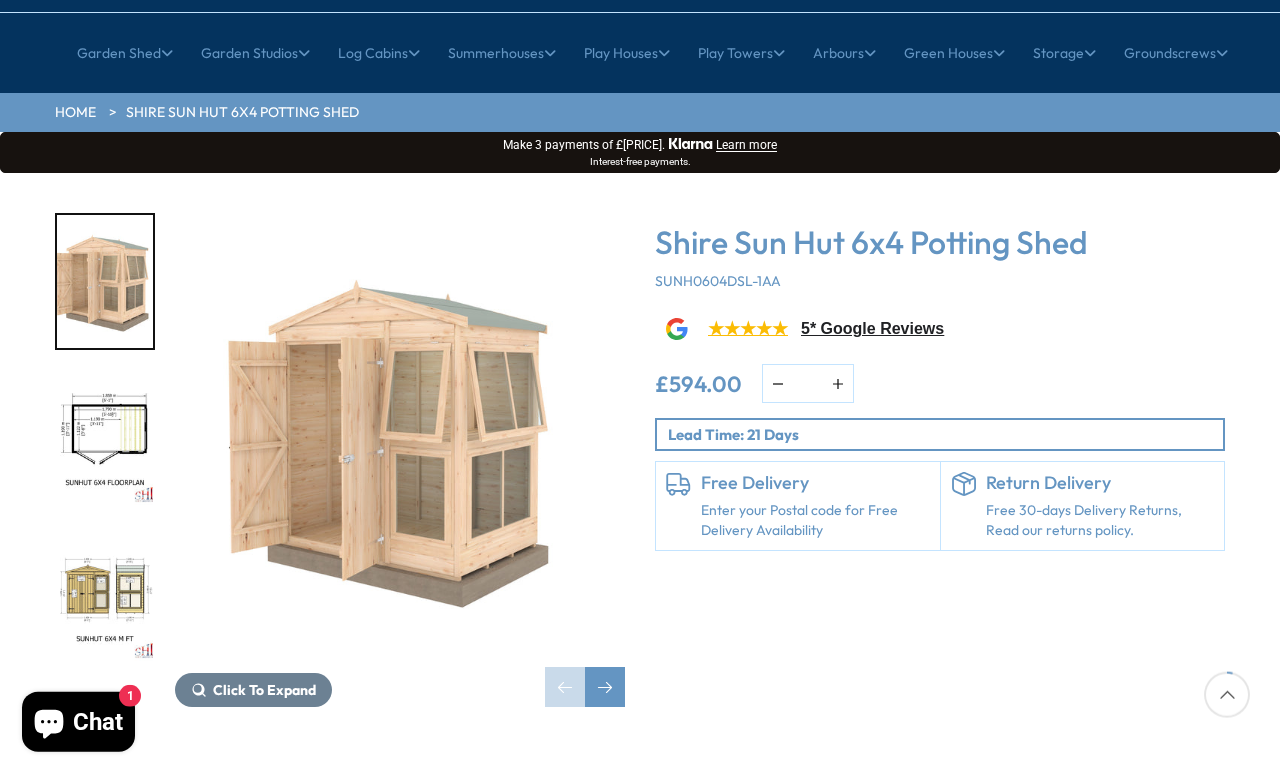 click on "All Sheds" at bounding box center [239, 176] 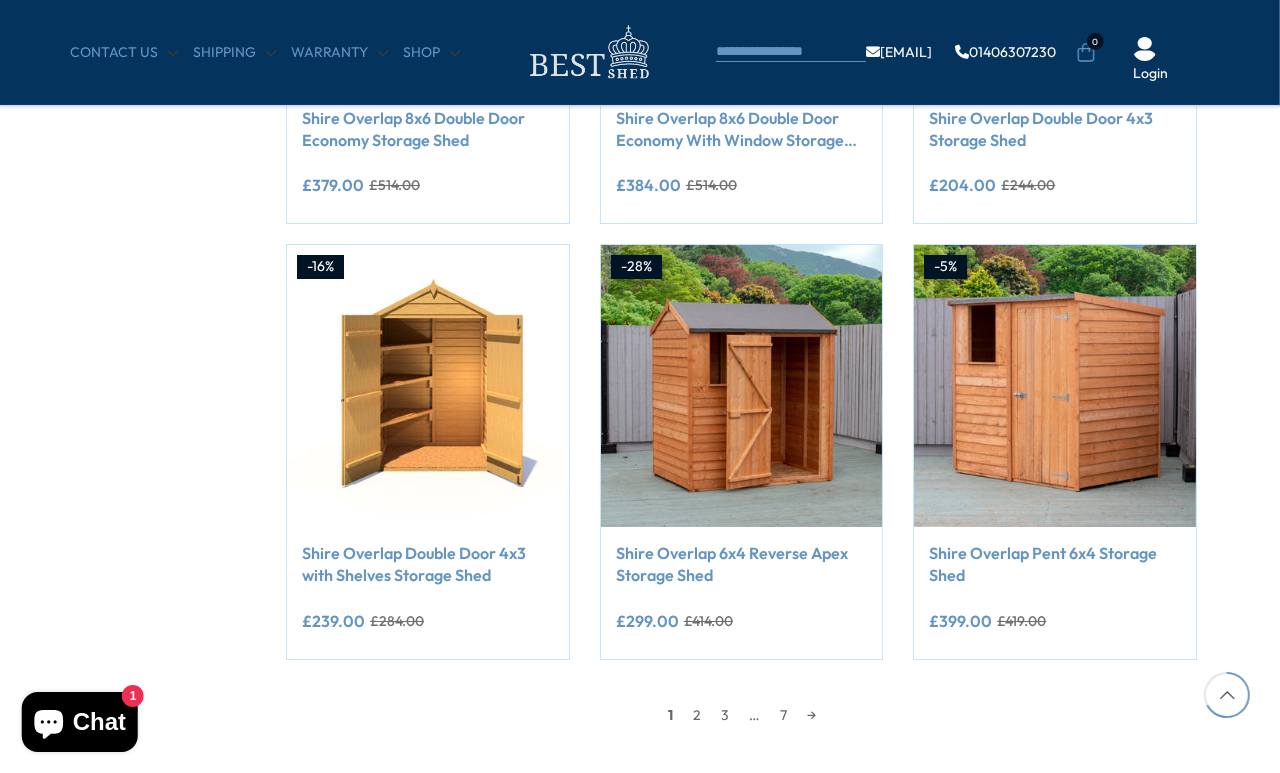 scroll, scrollTop: 1582, scrollLeft: 29, axis: both 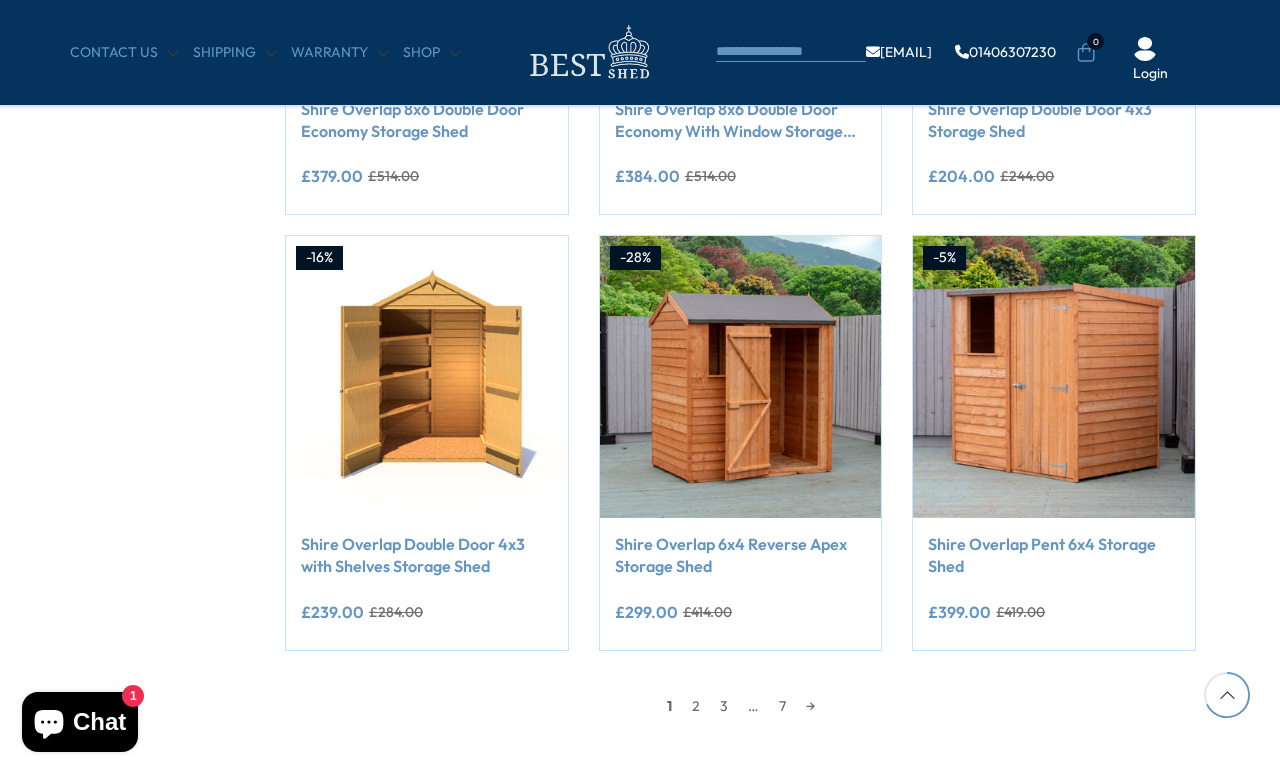 click on "2" at bounding box center [696, 706] 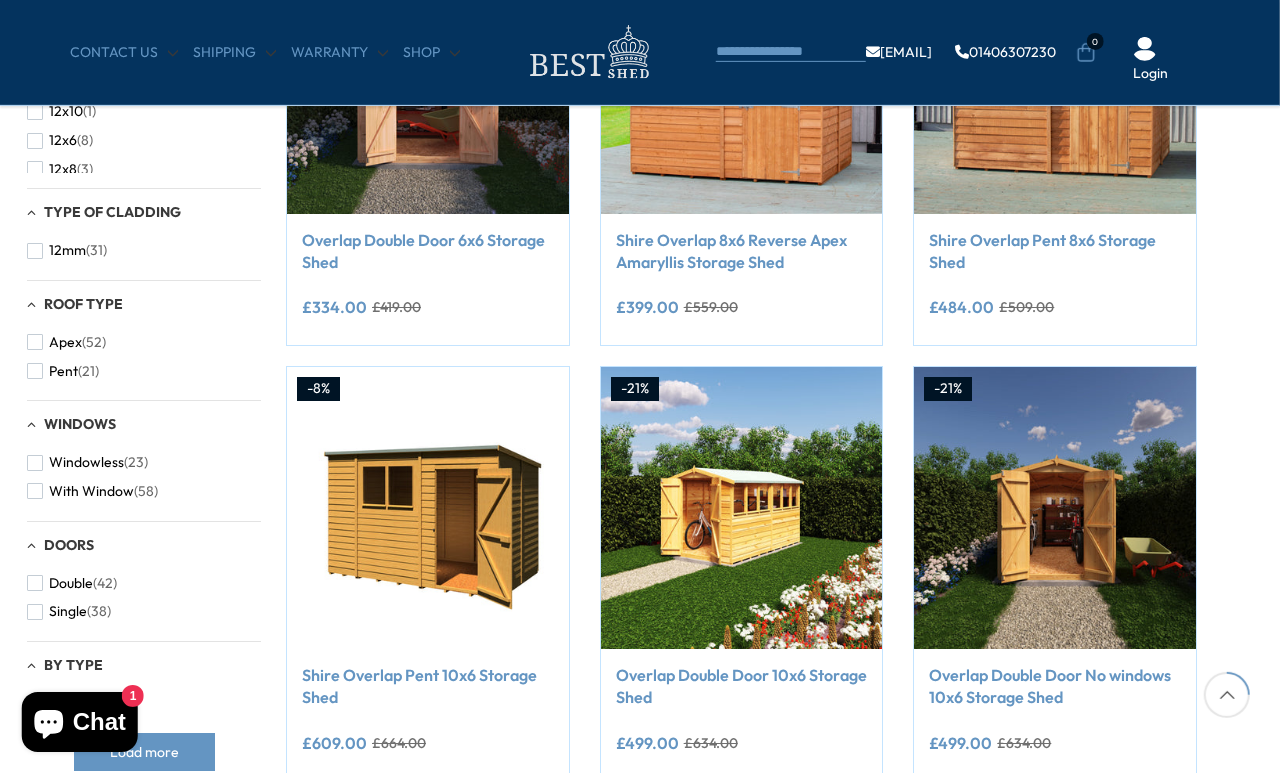 scroll, scrollTop: 579, scrollLeft: 29, axis: both 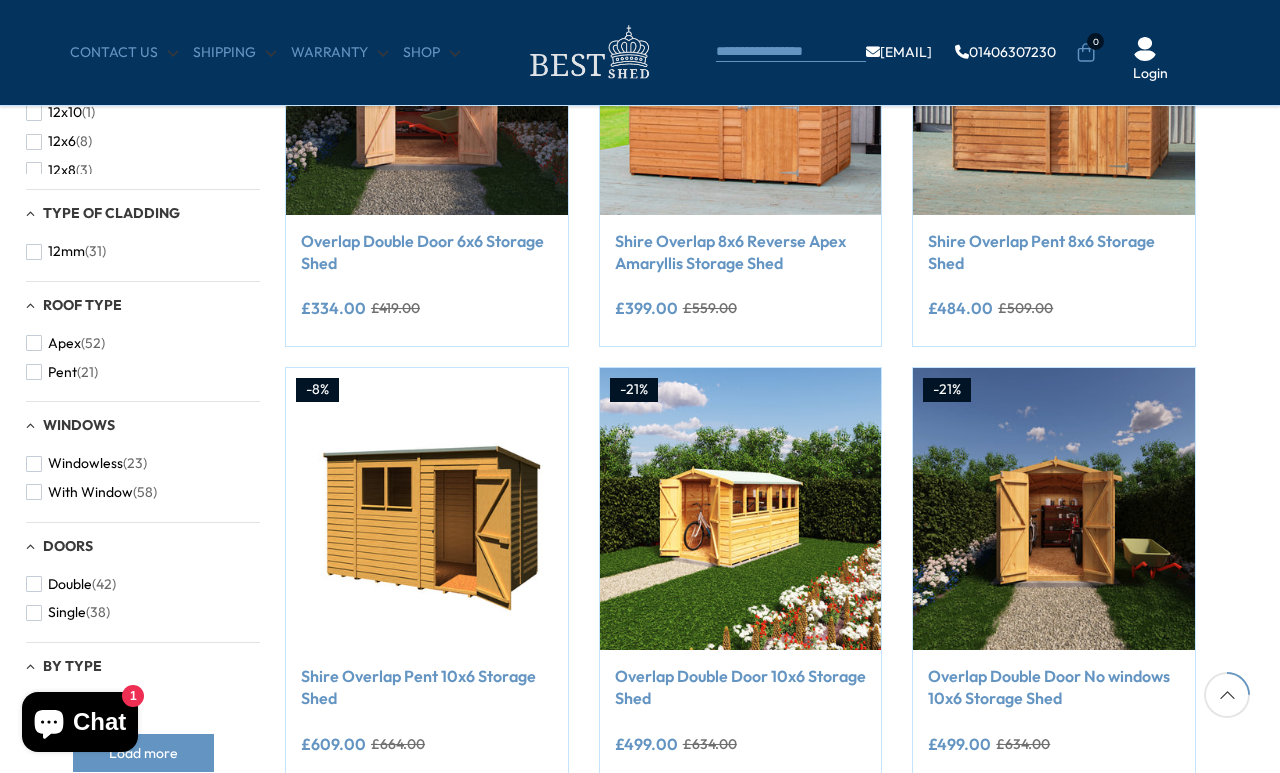 click at bounding box center (34, 492) 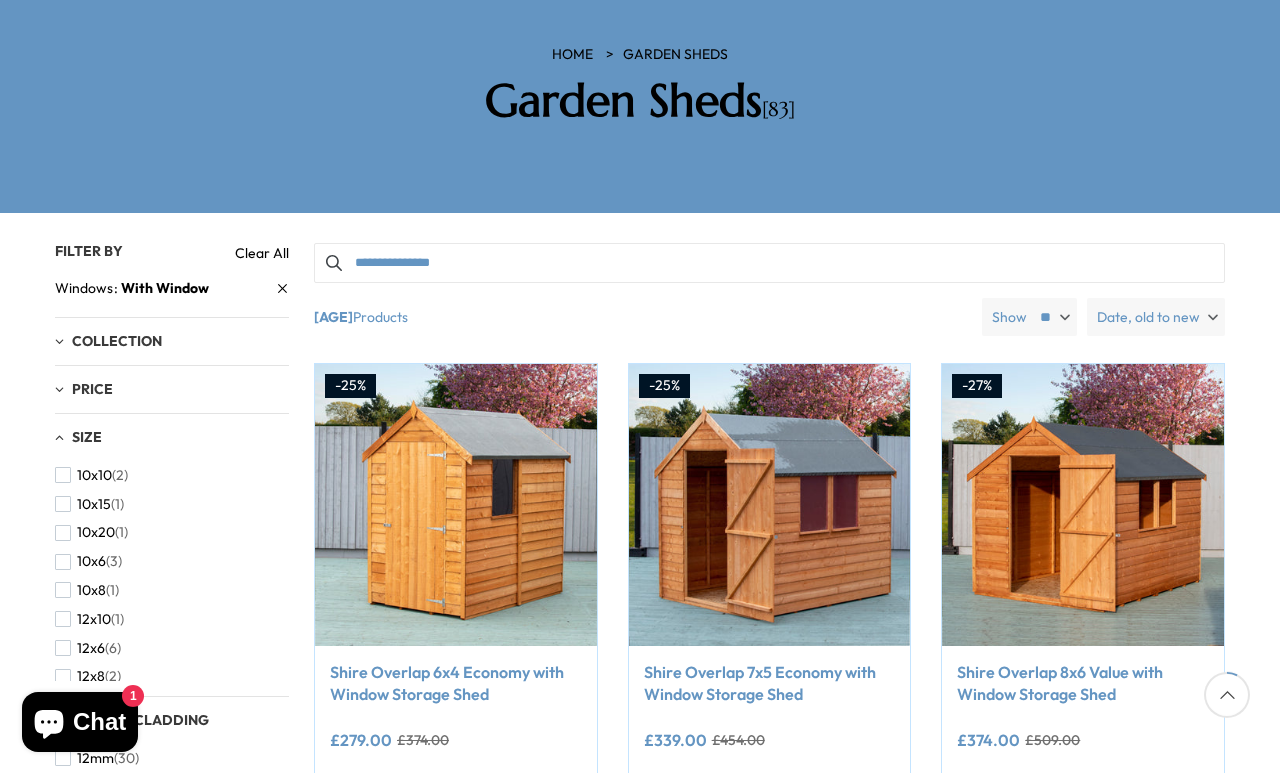 scroll, scrollTop: 0, scrollLeft: 0, axis: both 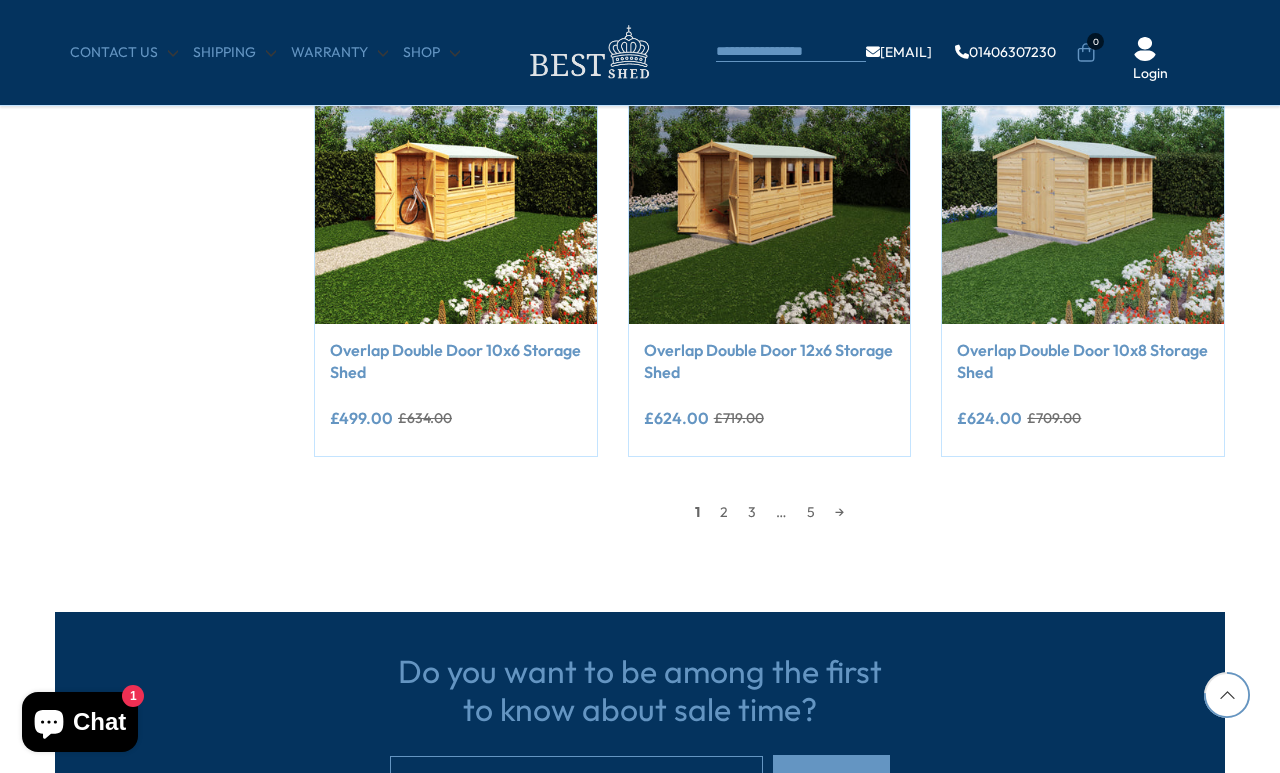 click on "2" at bounding box center (724, 512) 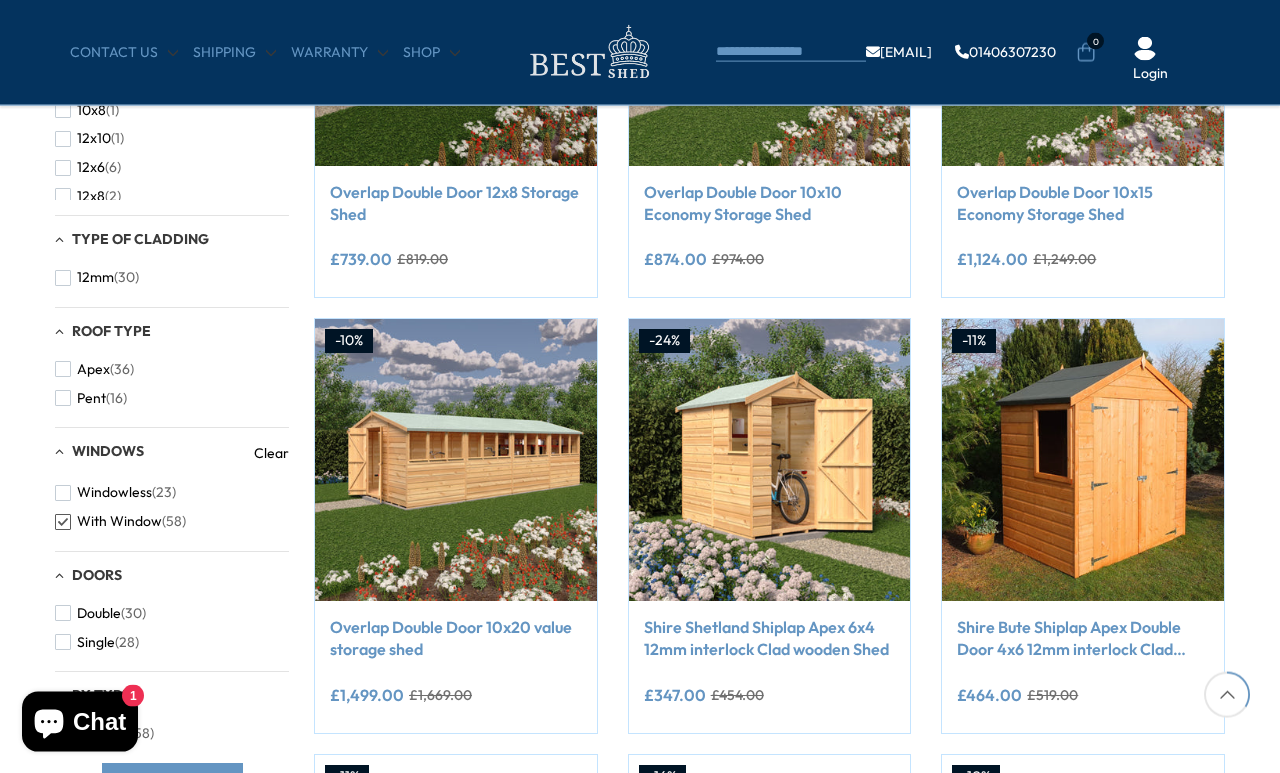 scroll, scrollTop: 389, scrollLeft: 0, axis: vertical 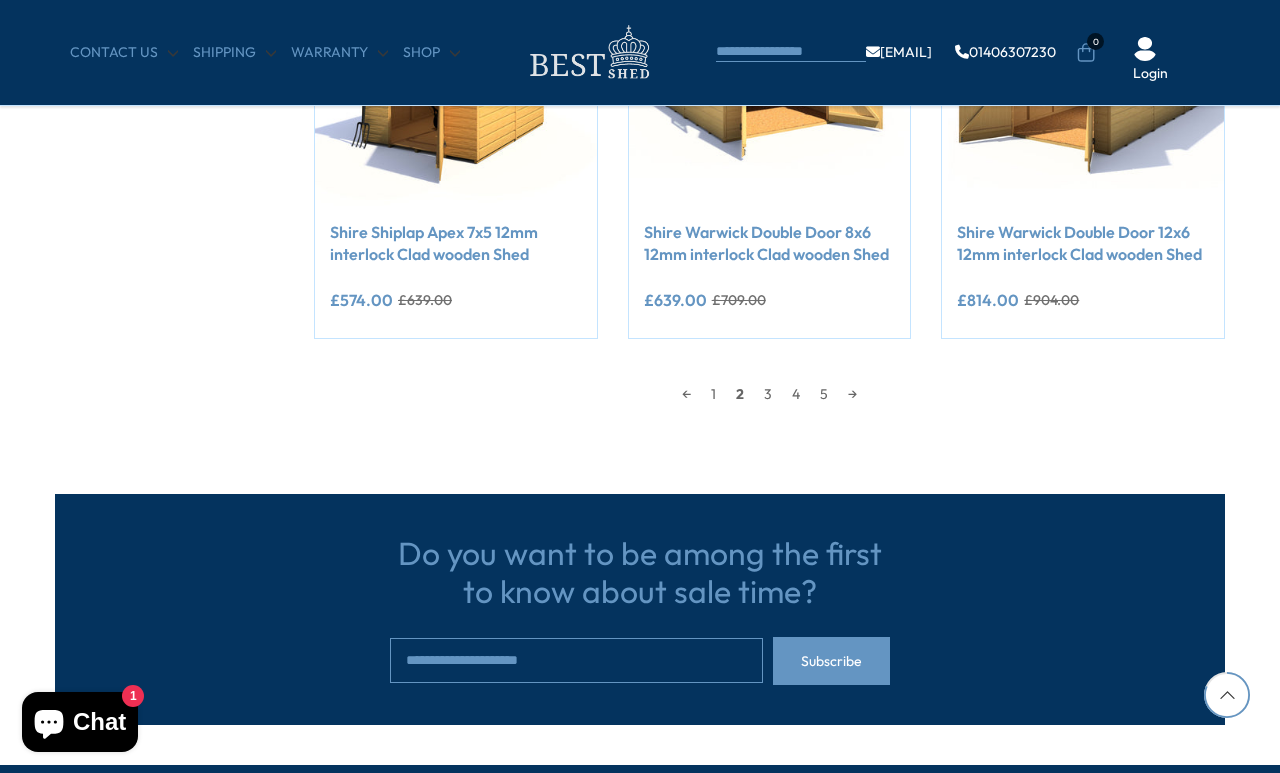 click on "3" at bounding box center [768, 394] 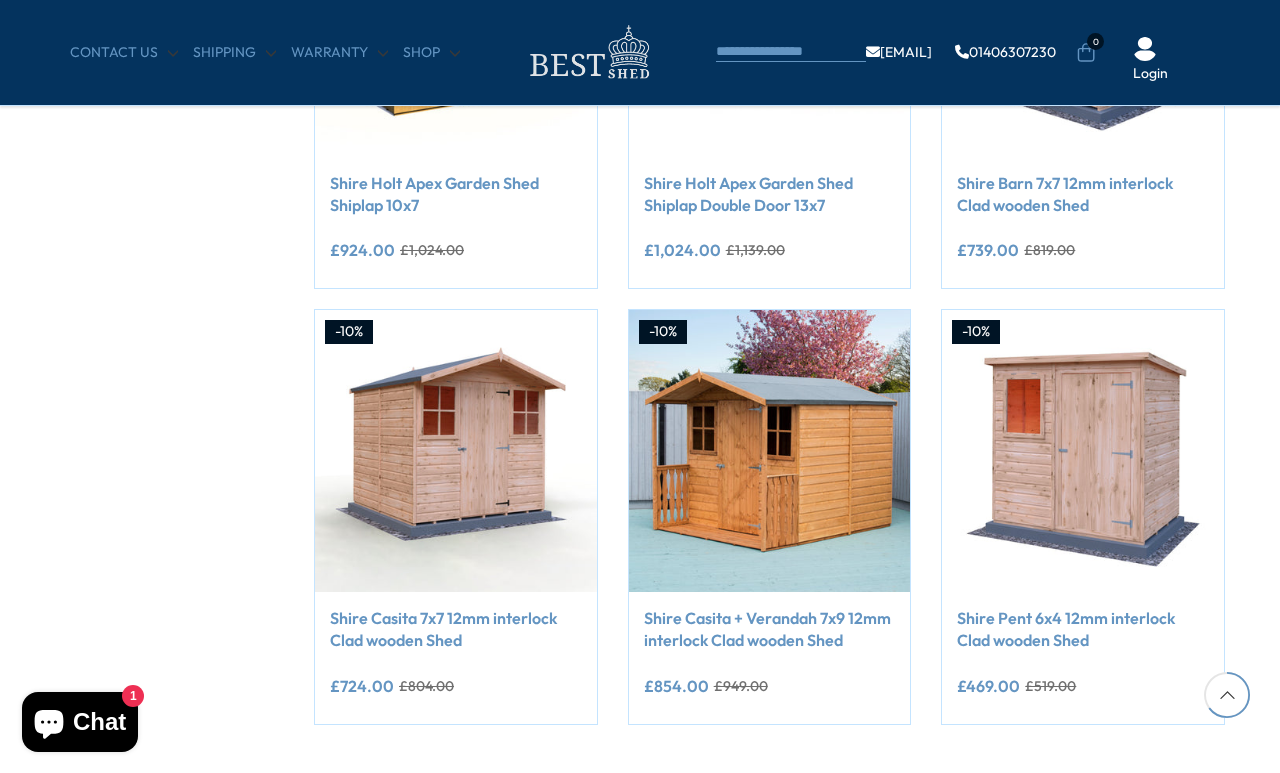 scroll, scrollTop: 1507, scrollLeft: 0, axis: vertical 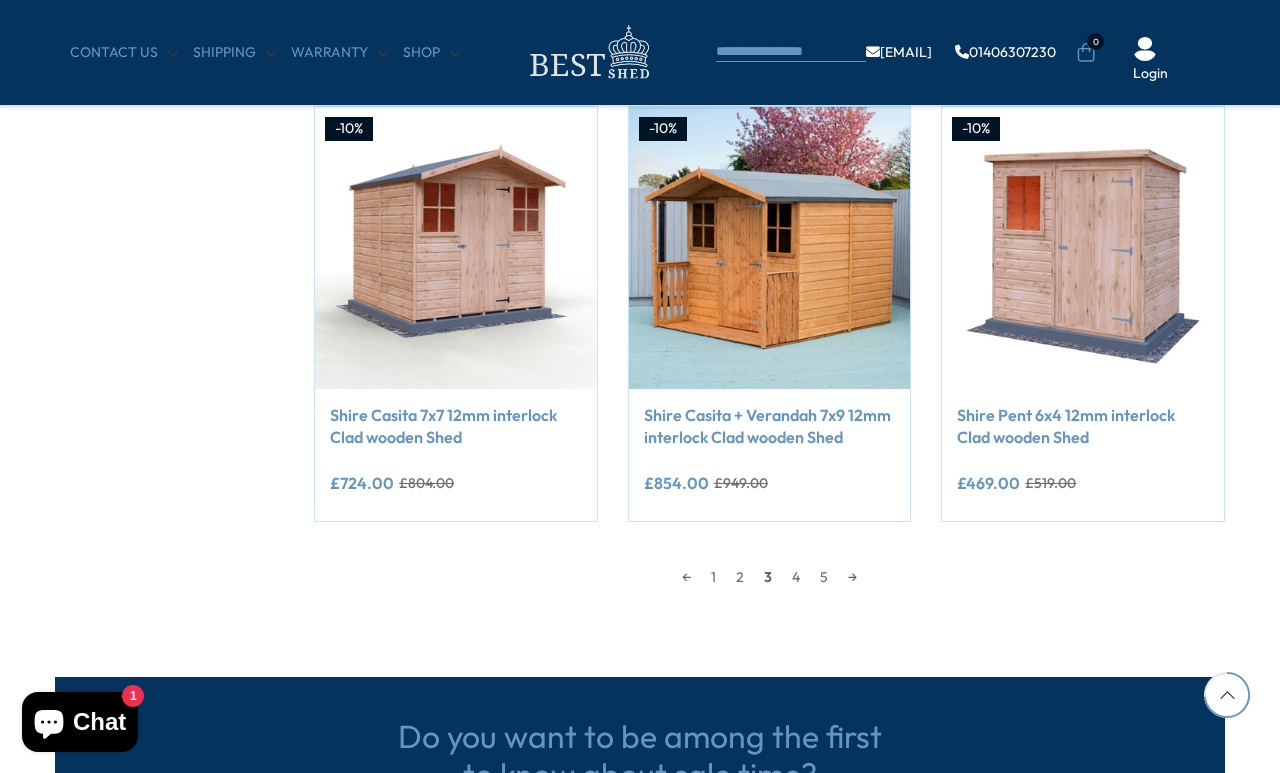 click on "4" at bounding box center [796, 577] 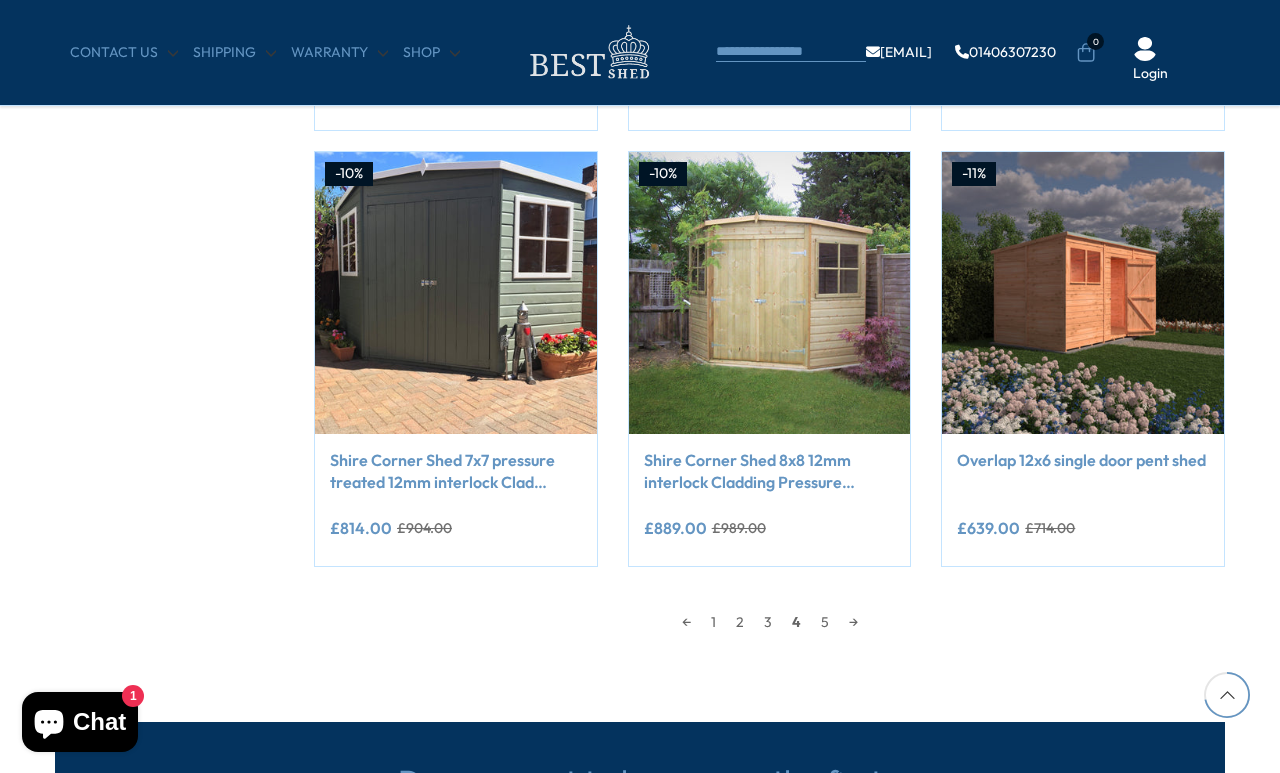 scroll, scrollTop: 1665, scrollLeft: 0, axis: vertical 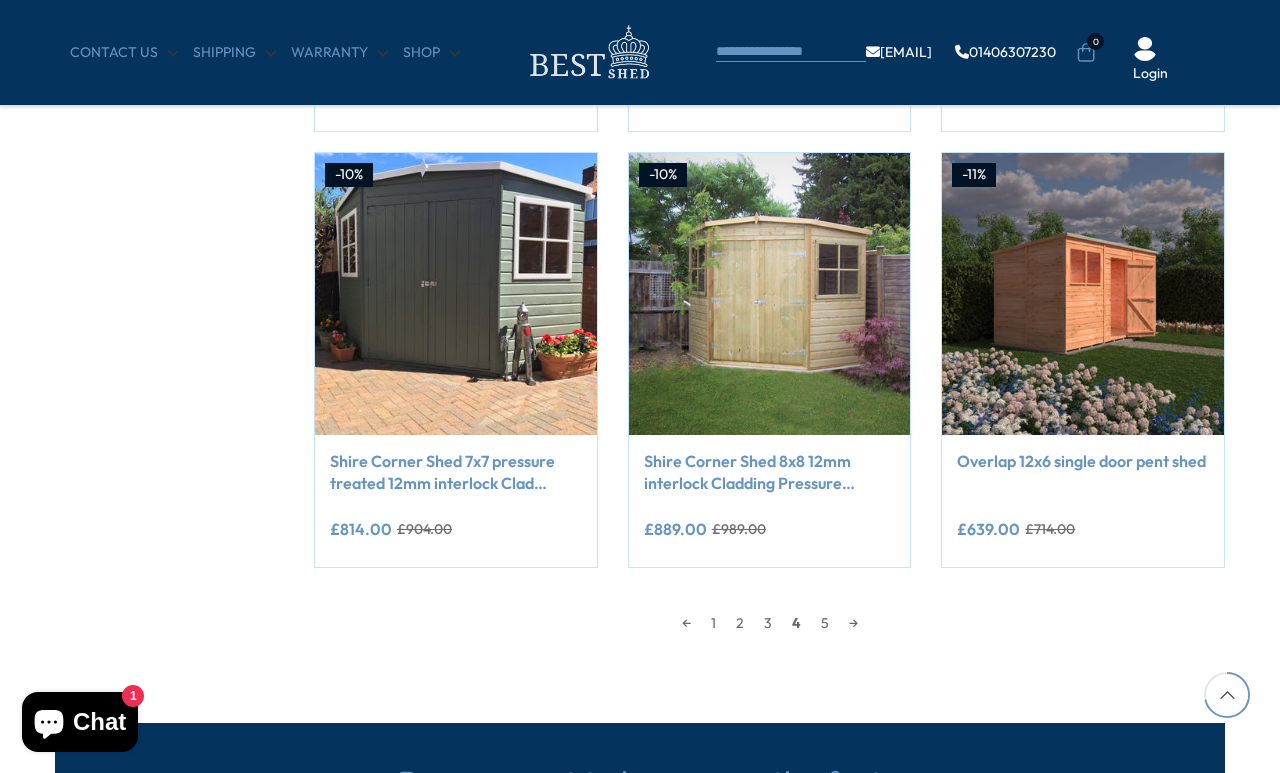 click on "5" at bounding box center (825, 623) 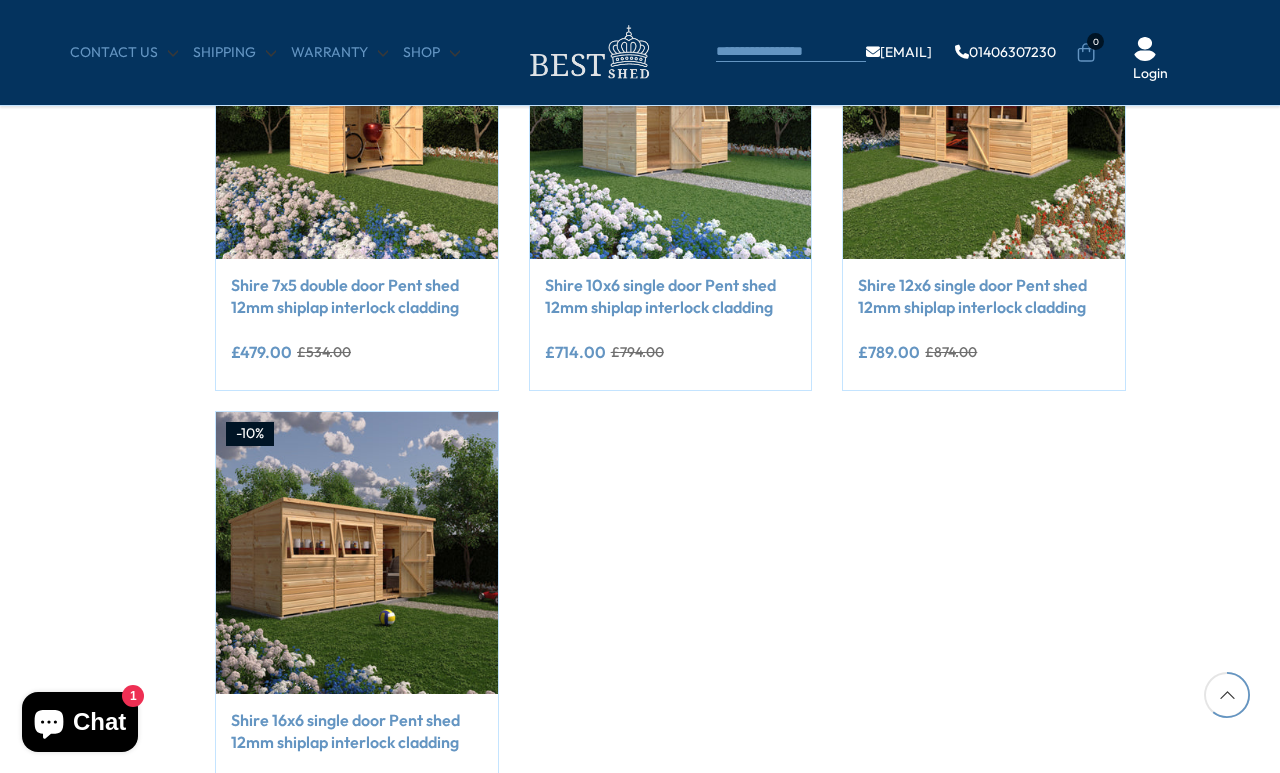 scroll, scrollTop: 1428, scrollLeft: 41, axis: both 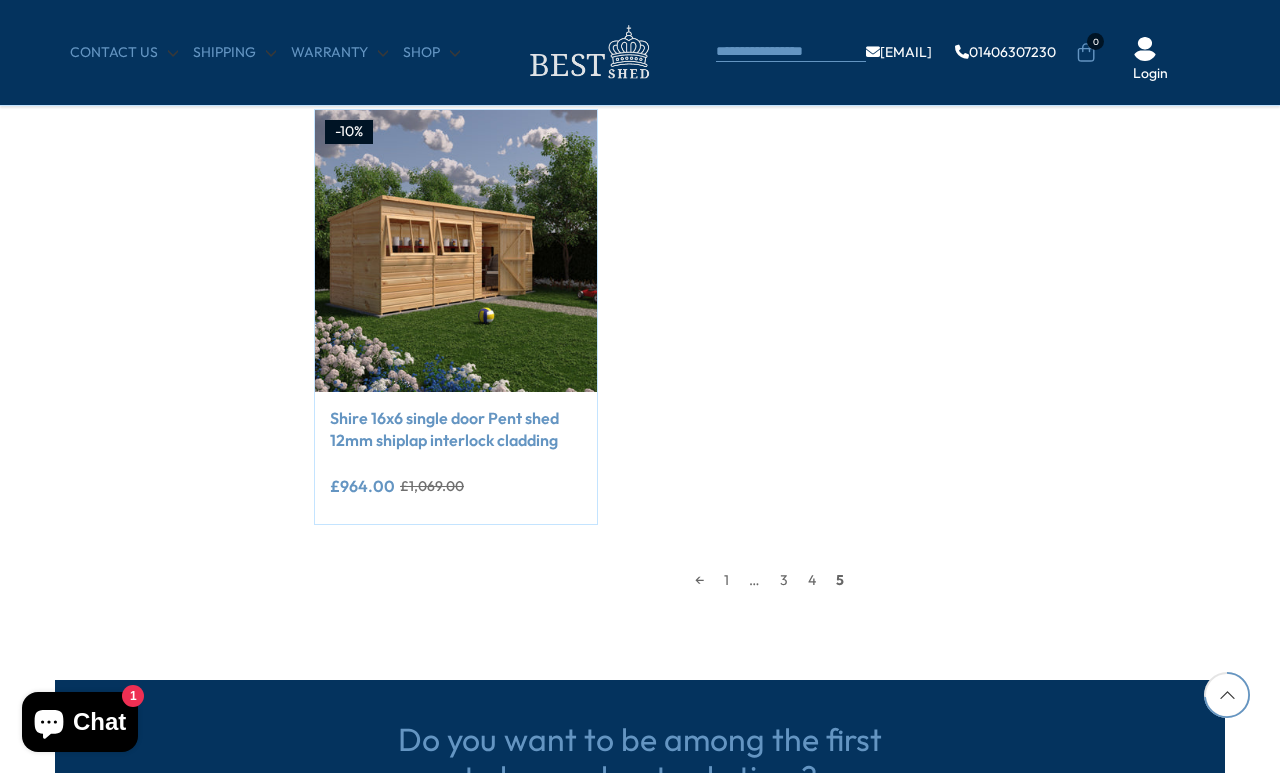 click on "4" at bounding box center [812, 580] 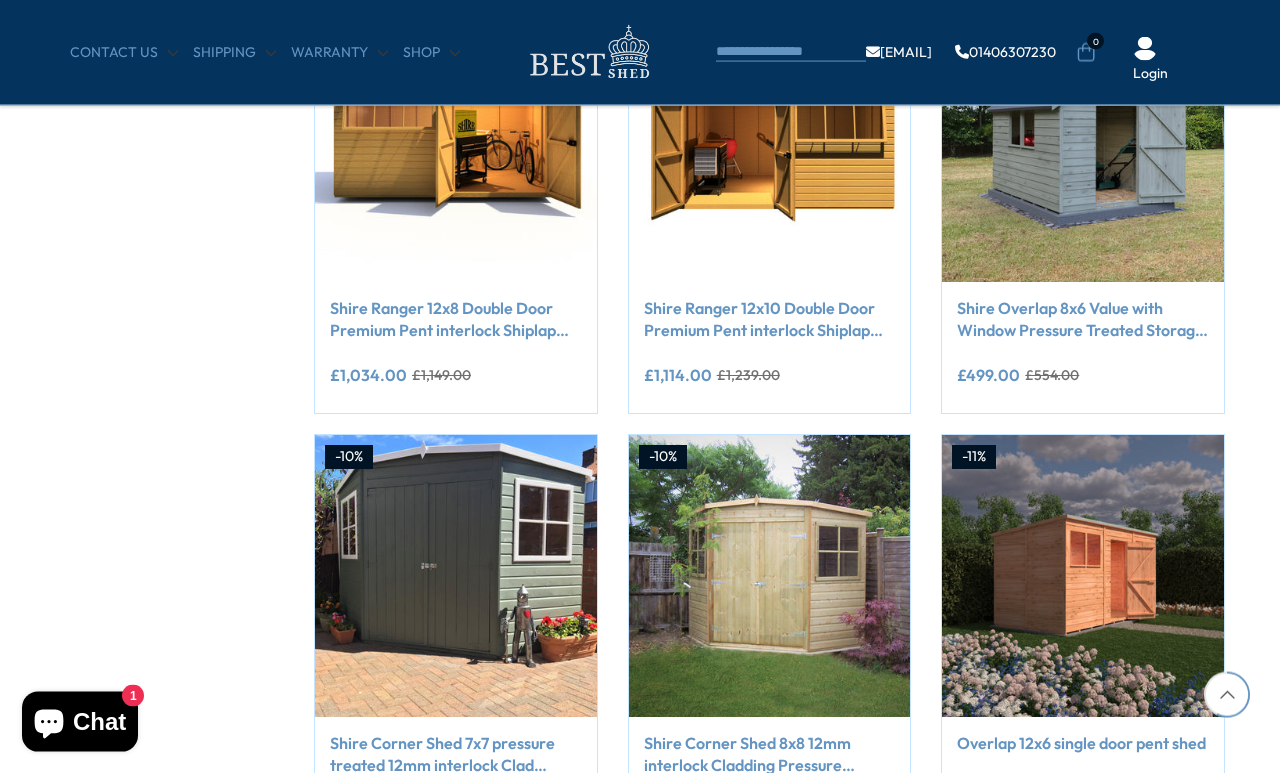 scroll, scrollTop: 1386, scrollLeft: 0, axis: vertical 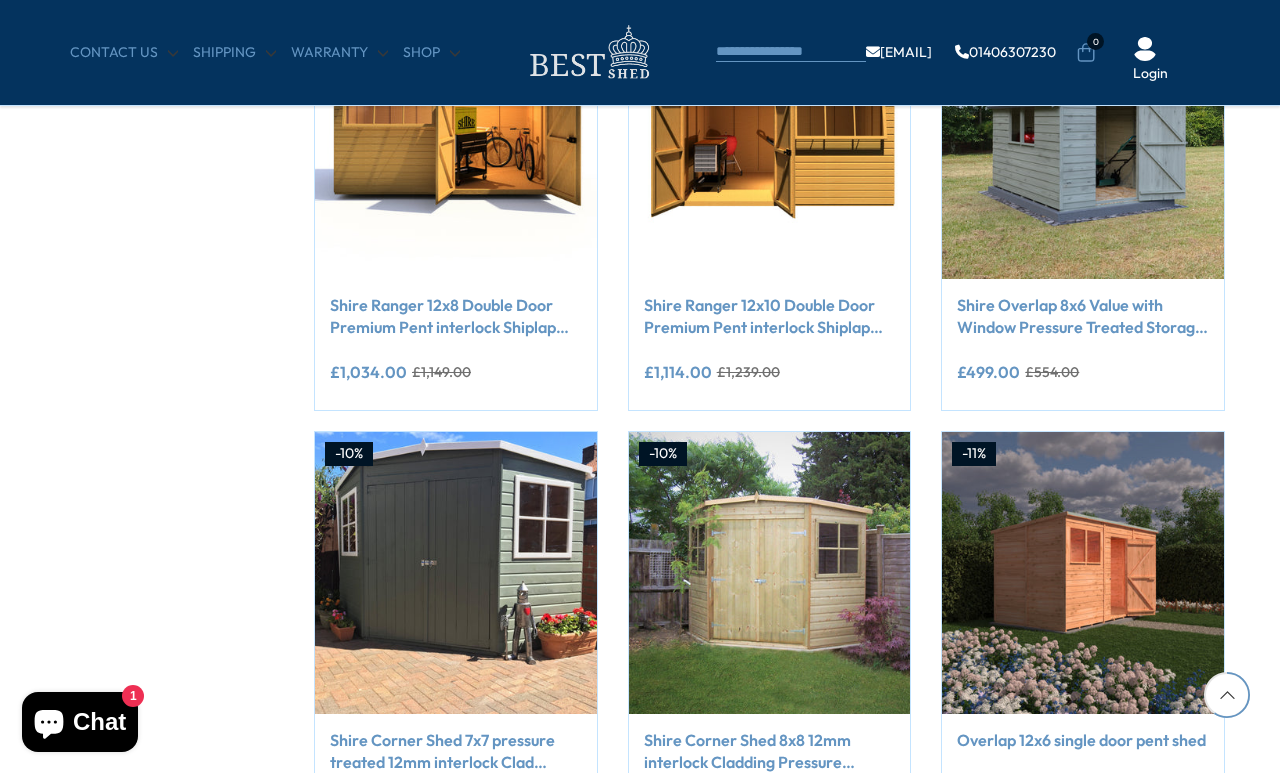 click on "Shire Corner Shed 7x7 pressure treated 12mm interlock  Clad wooden Shed" at bounding box center (456, 751) 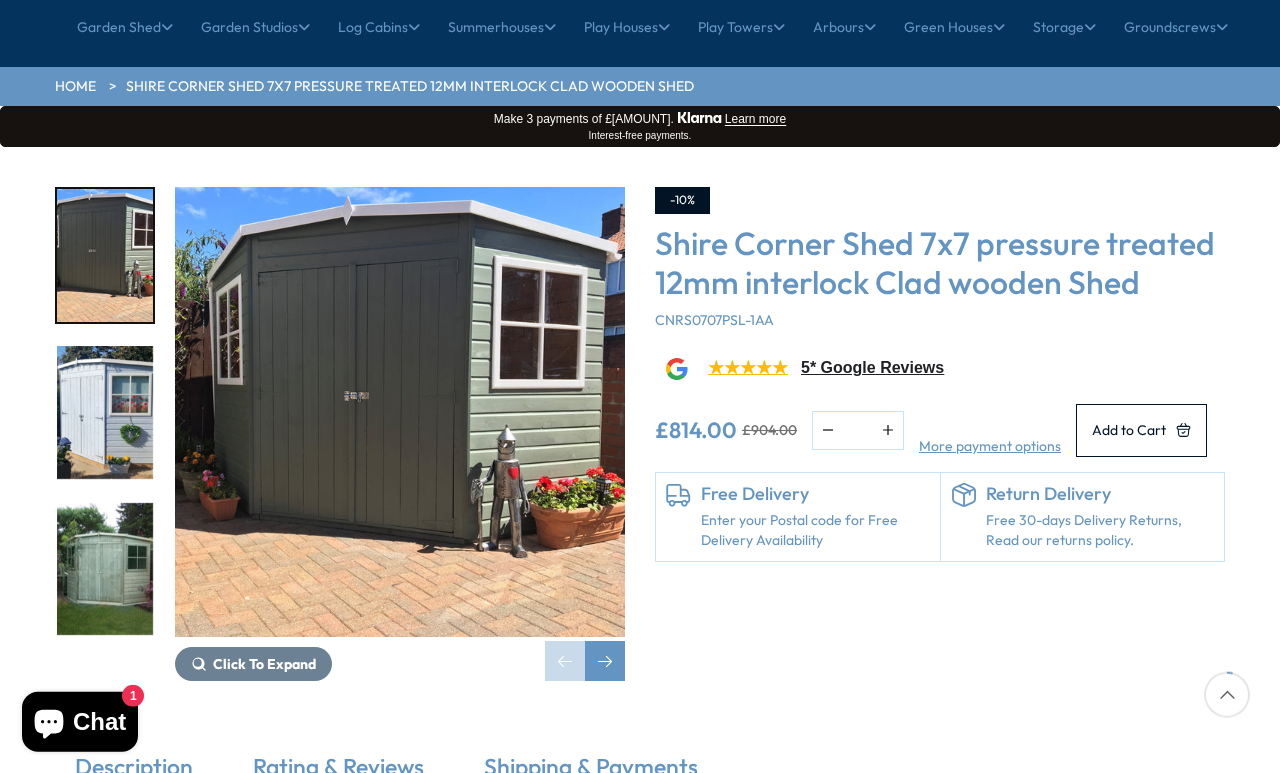 scroll, scrollTop: 167, scrollLeft: 0, axis: vertical 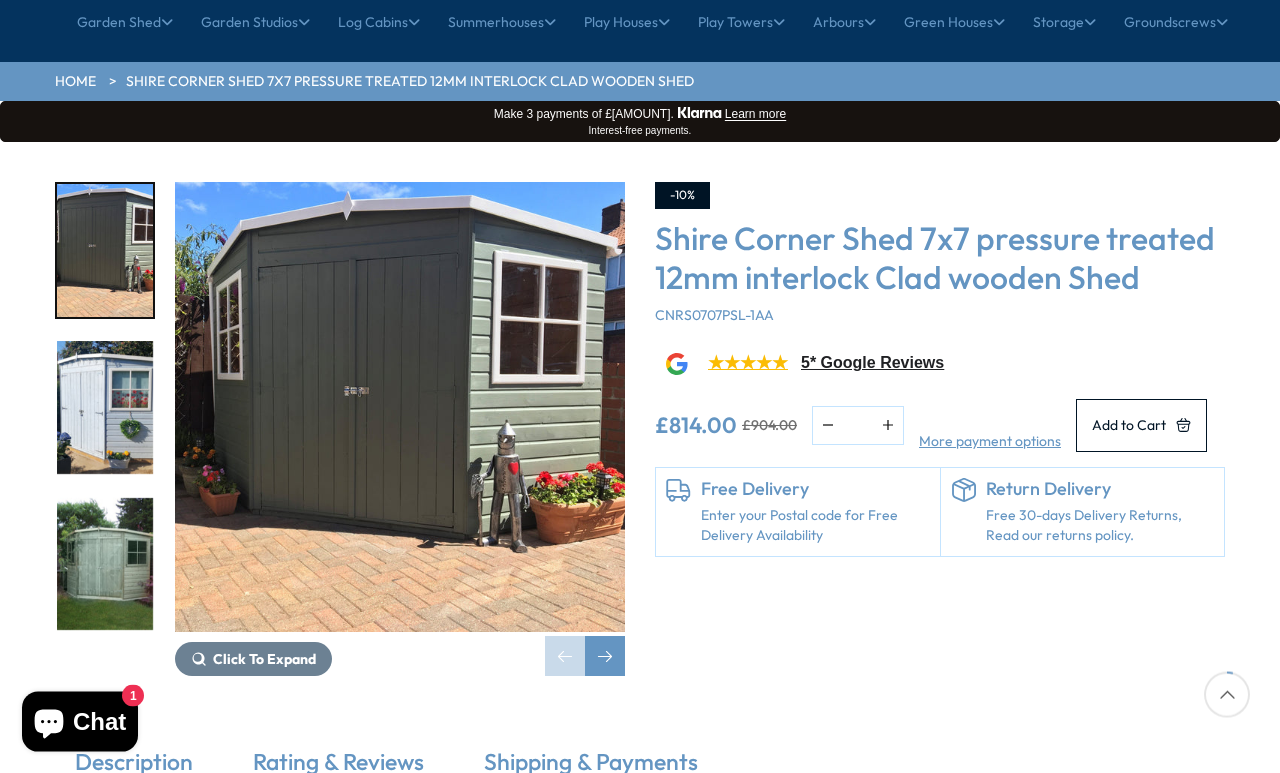 click on "Click To Expand
Click To Expand
Click To Expand
Click To Expand
Click To Expand
Click To Expand
Click To Expand" at bounding box center [640, 444] 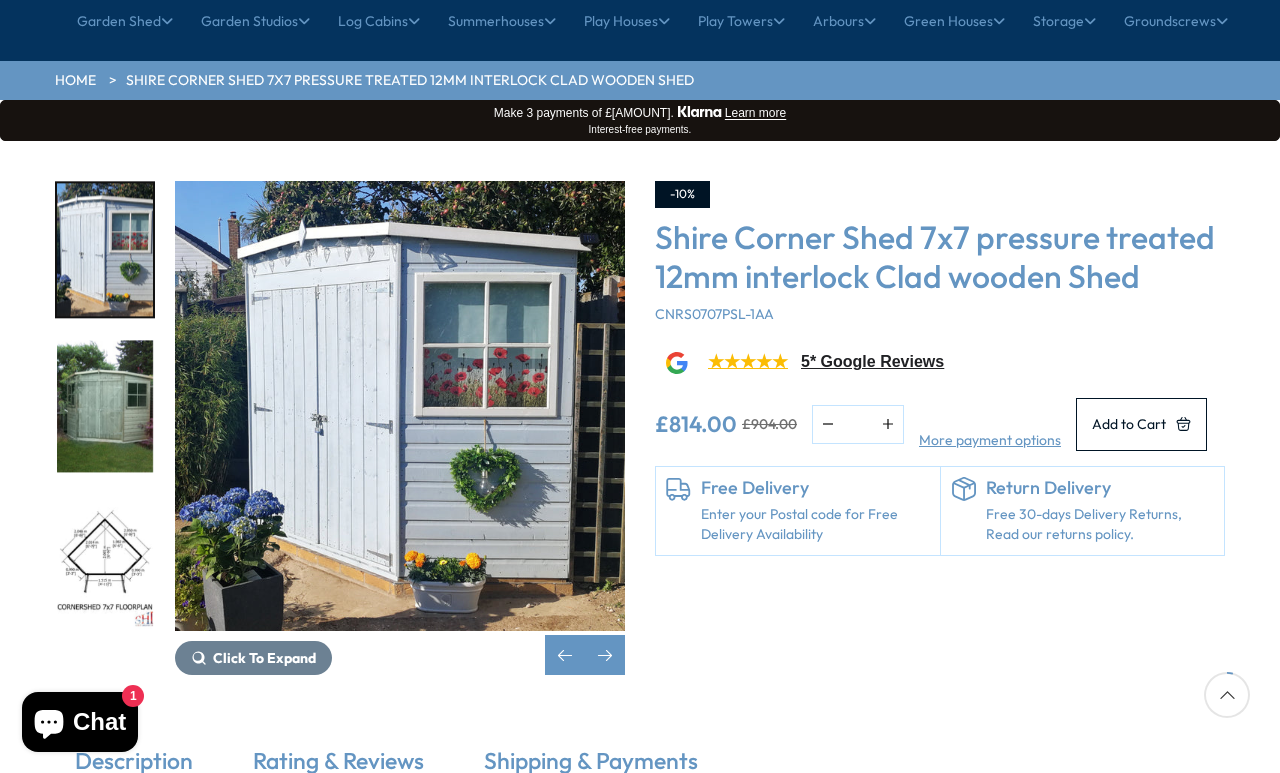 click at bounding box center [605, 655] 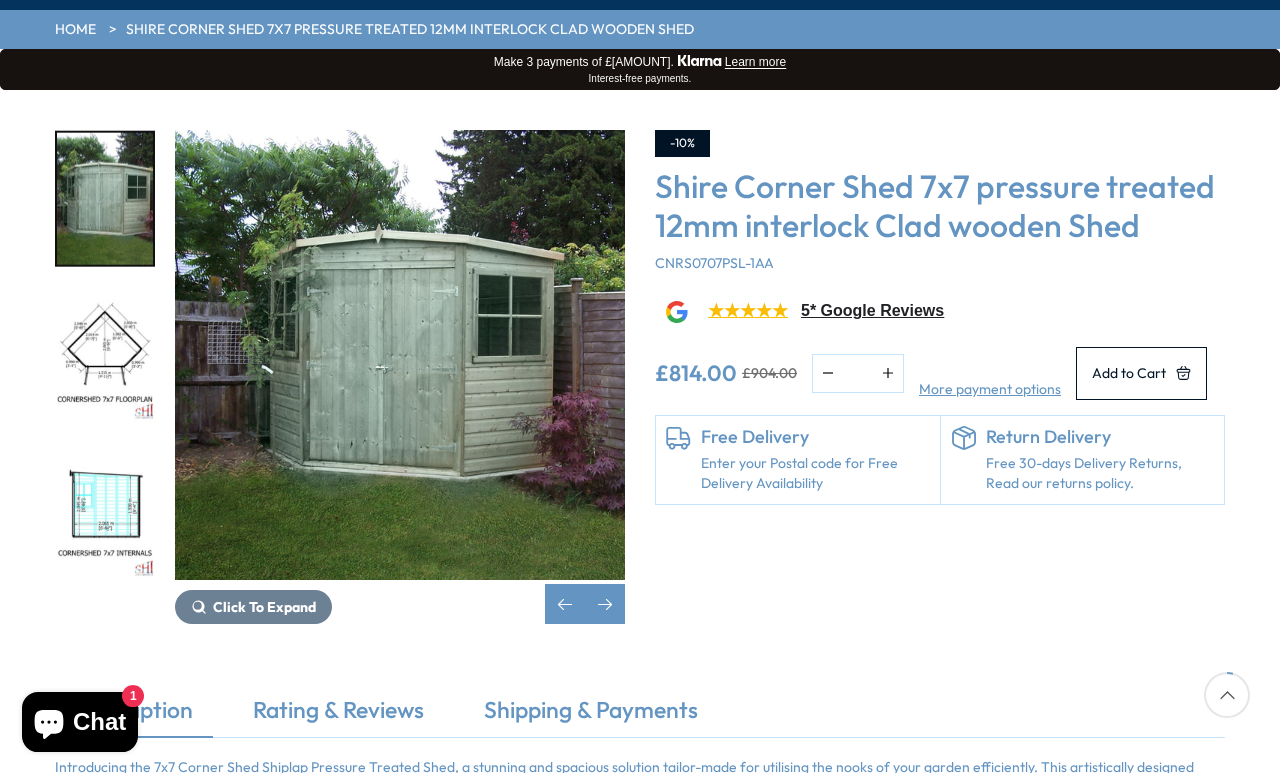 scroll, scrollTop: 217, scrollLeft: 0, axis: vertical 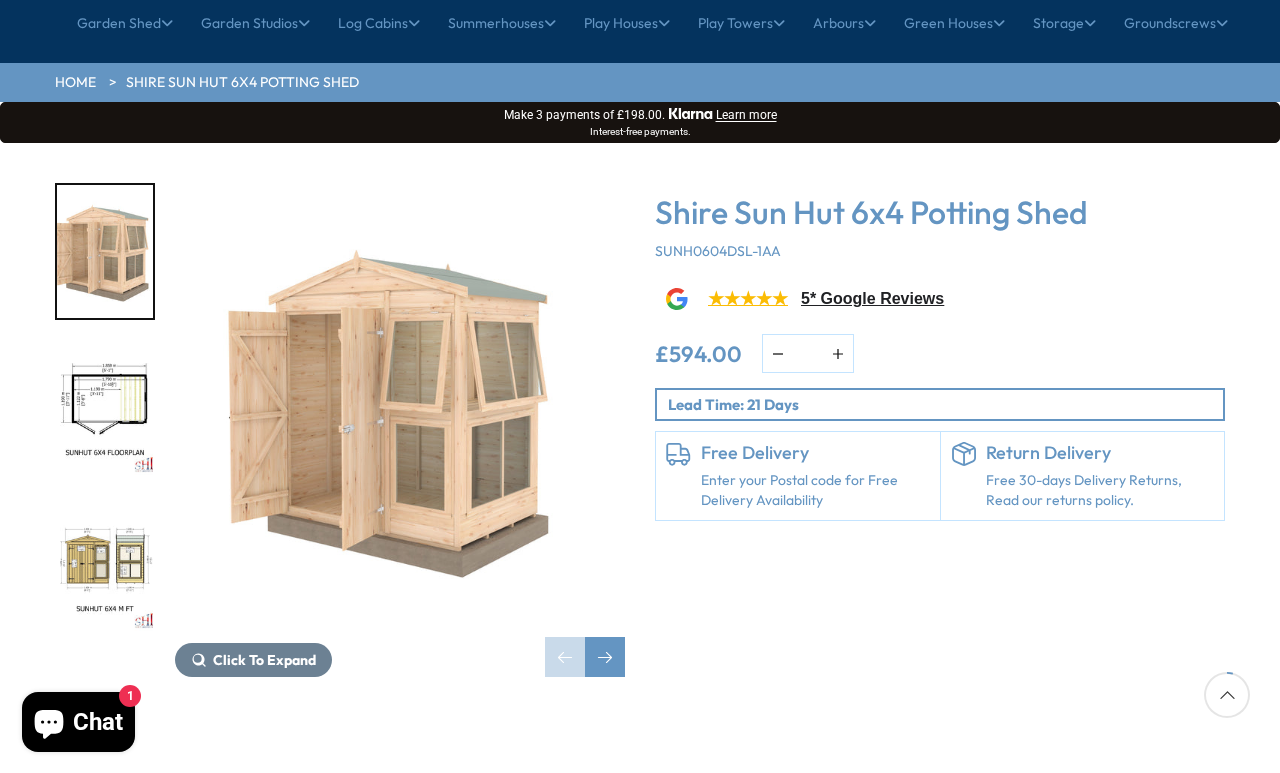 click at bounding box center [605, 657] 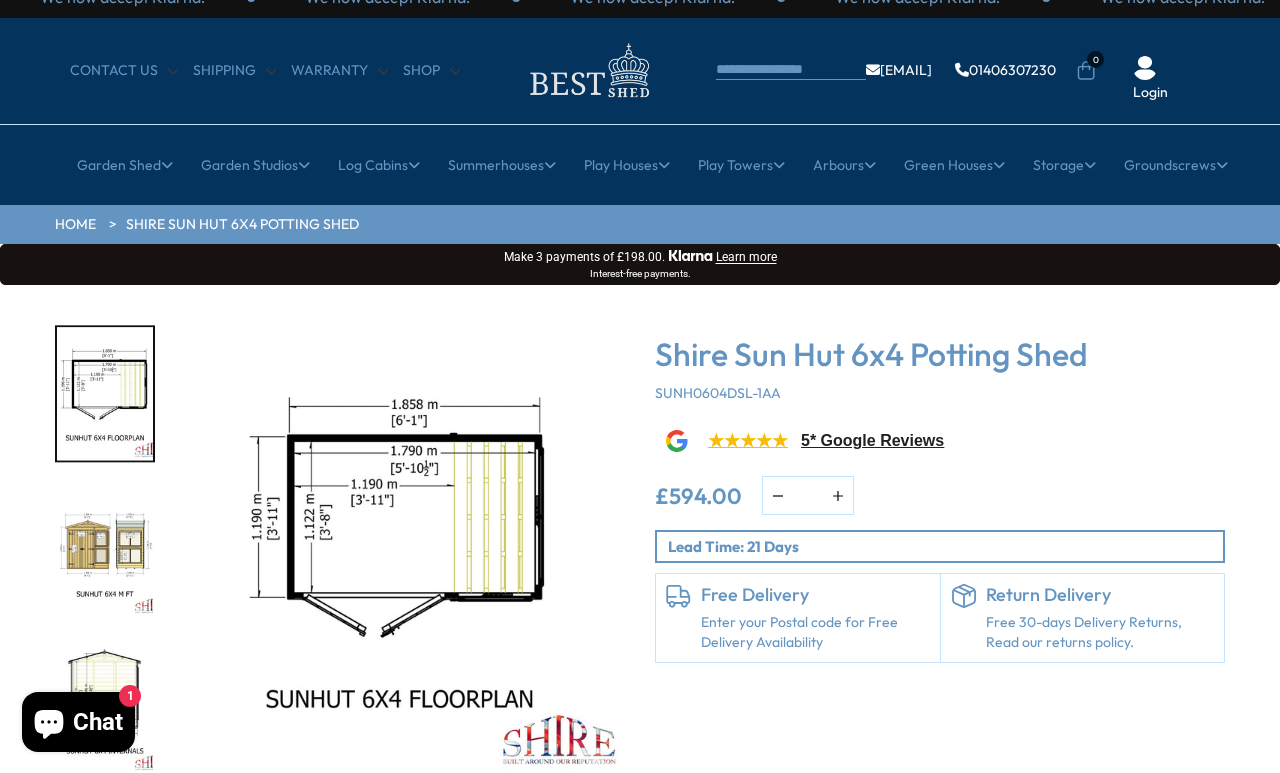 scroll, scrollTop: 0, scrollLeft: 0, axis: both 